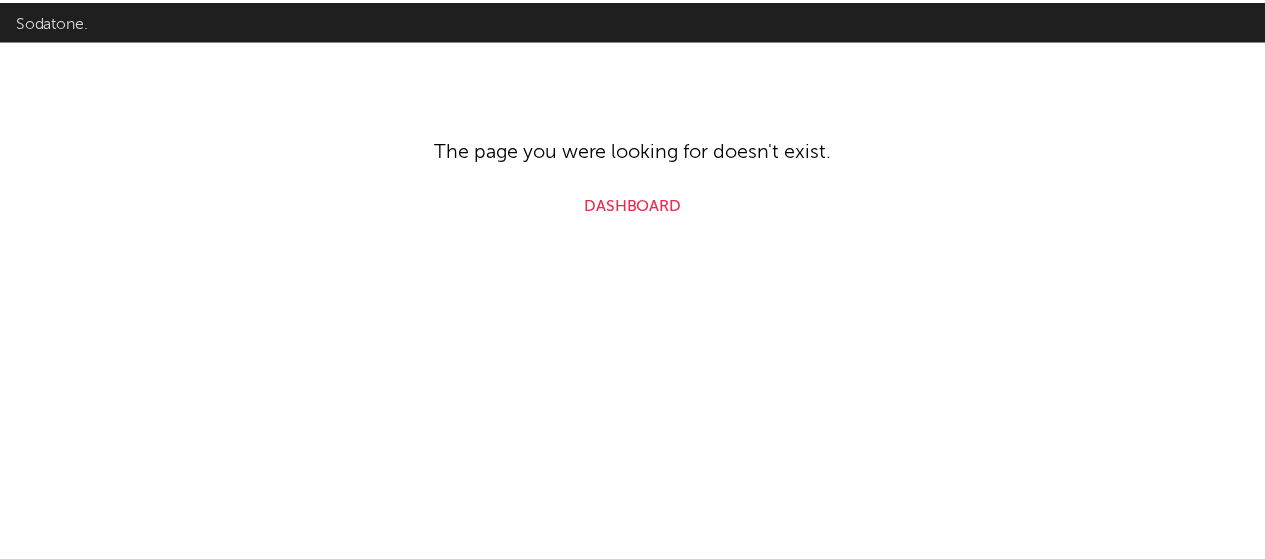 scroll, scrollTop: 0, scrollLeft: 0, axis: both 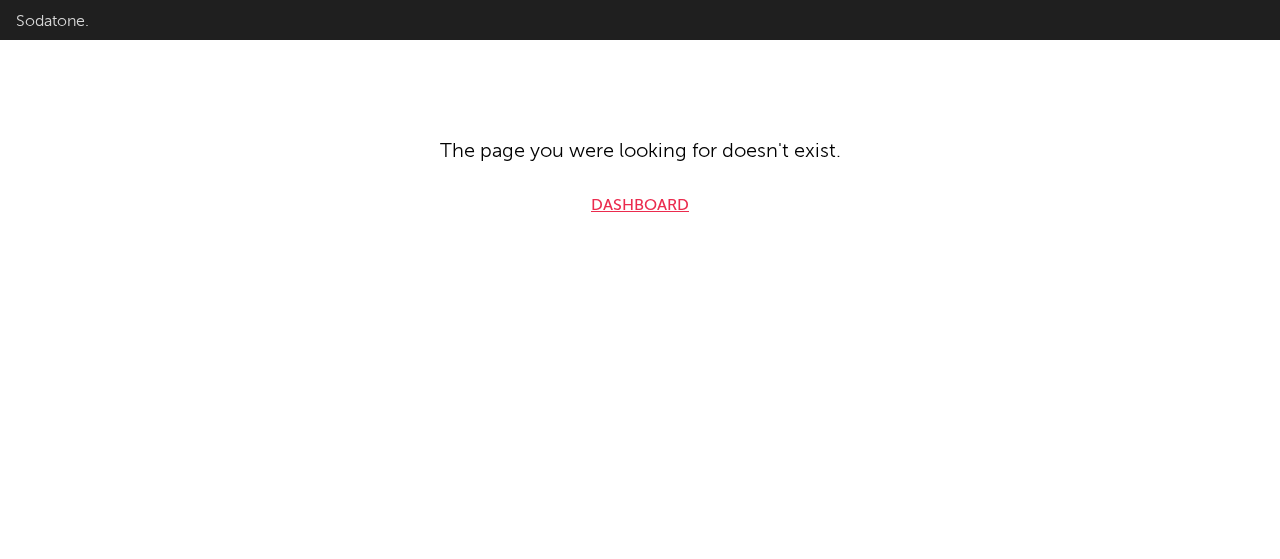 click on "Dashboard" at bounding box center (640, 206) 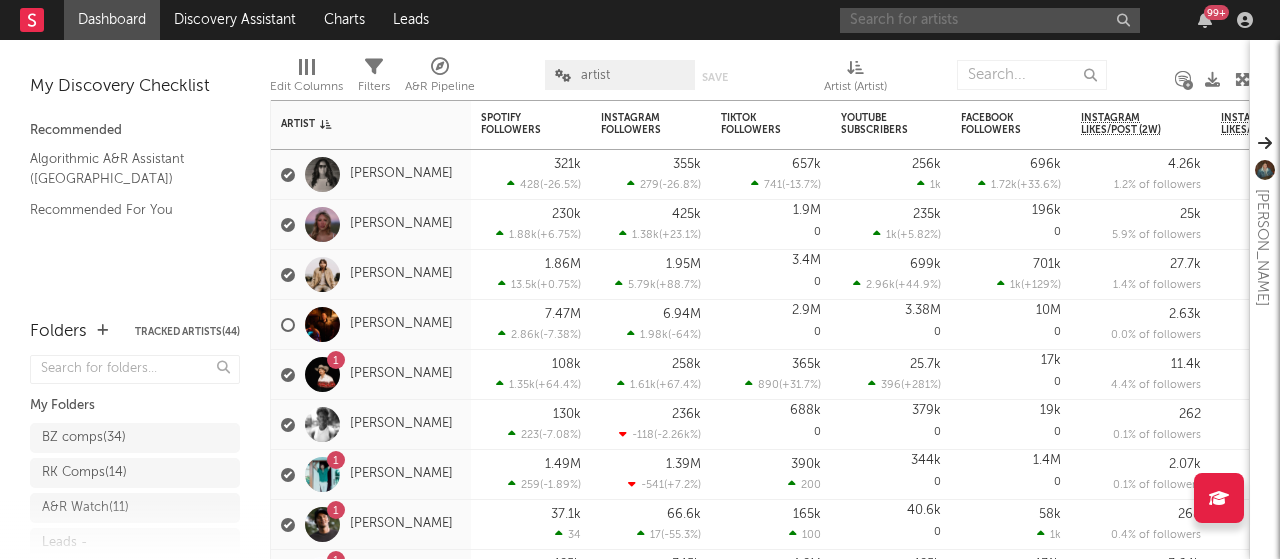 click at bounding box center [990, 20] 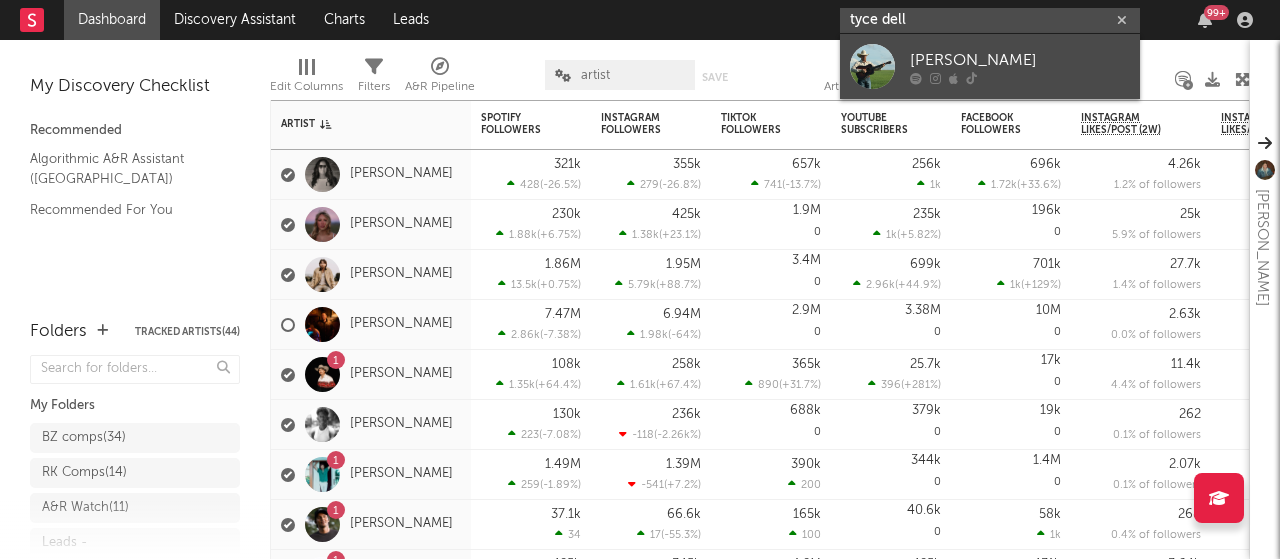 type on "tyce dell" 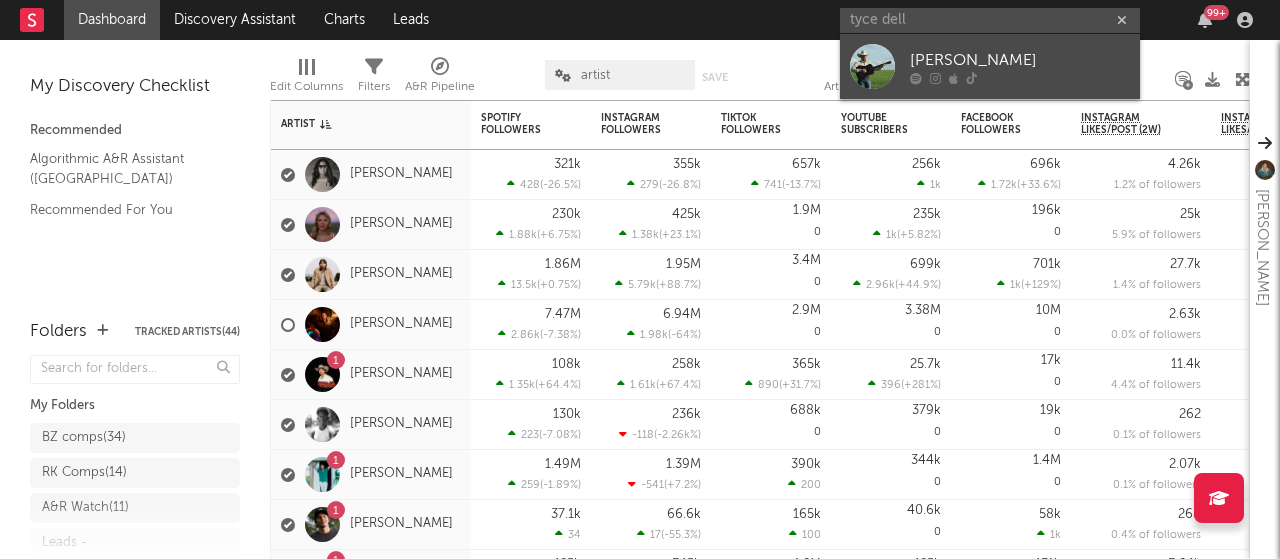 click on "[PERSON_NAME]" at bounding box center (1020, 60) 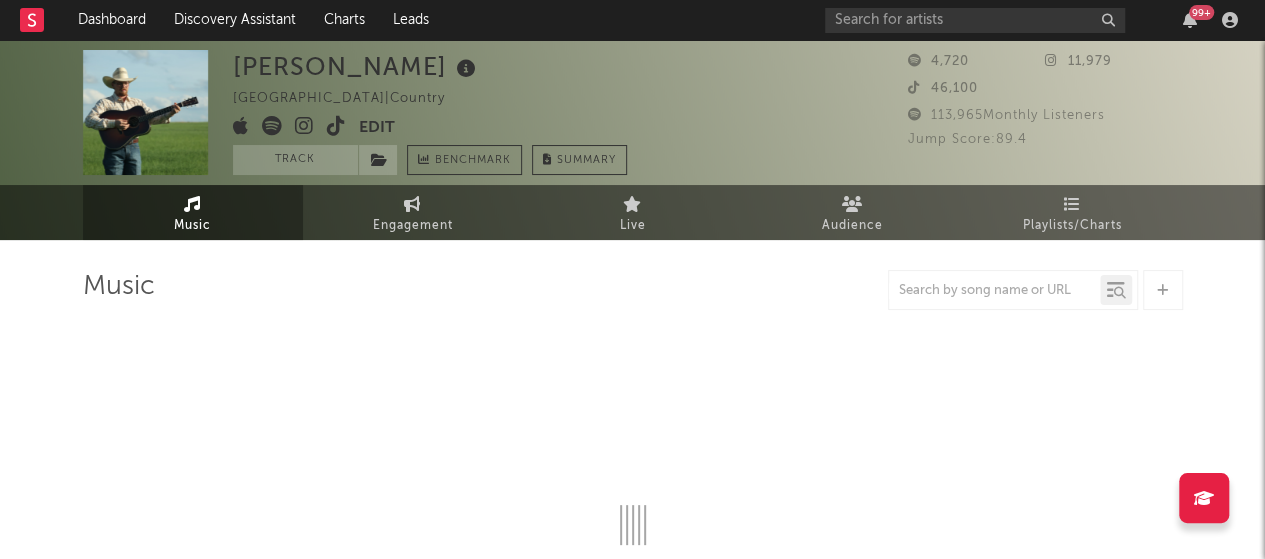 select on "1w" 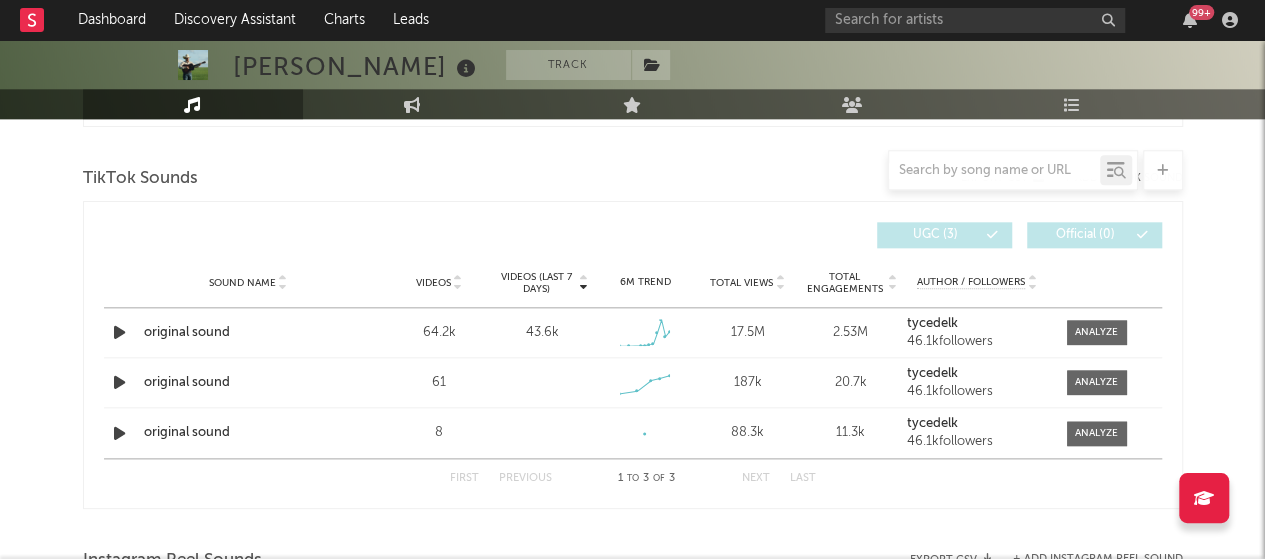 scroll, scrollTop: 1002, scrollLeft: 0, axis: vertical 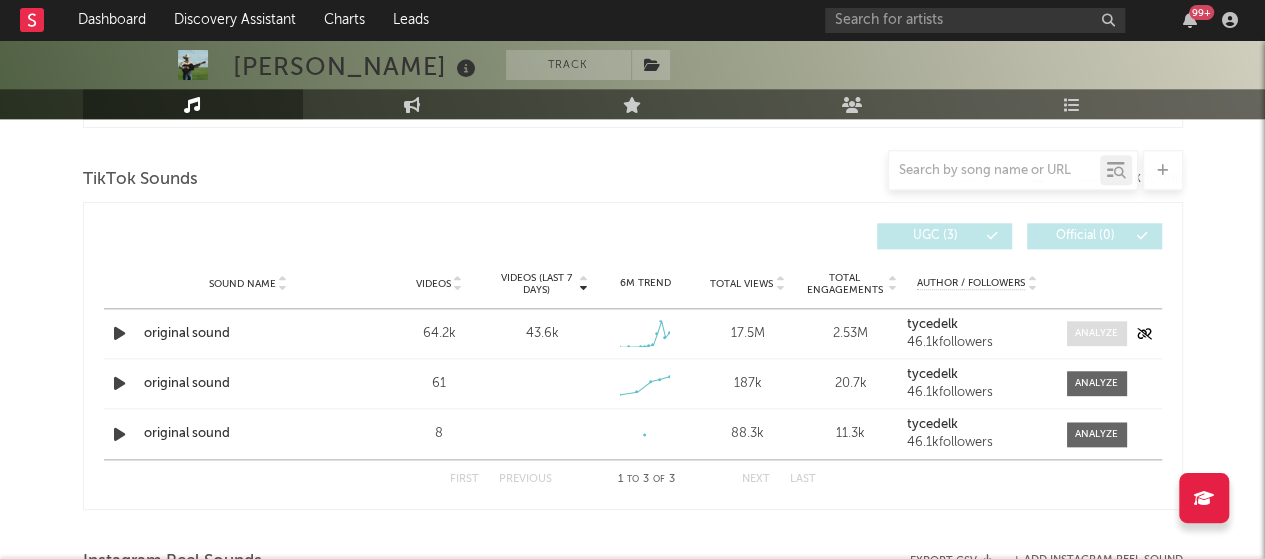 click at bounding box center (1096, 333) 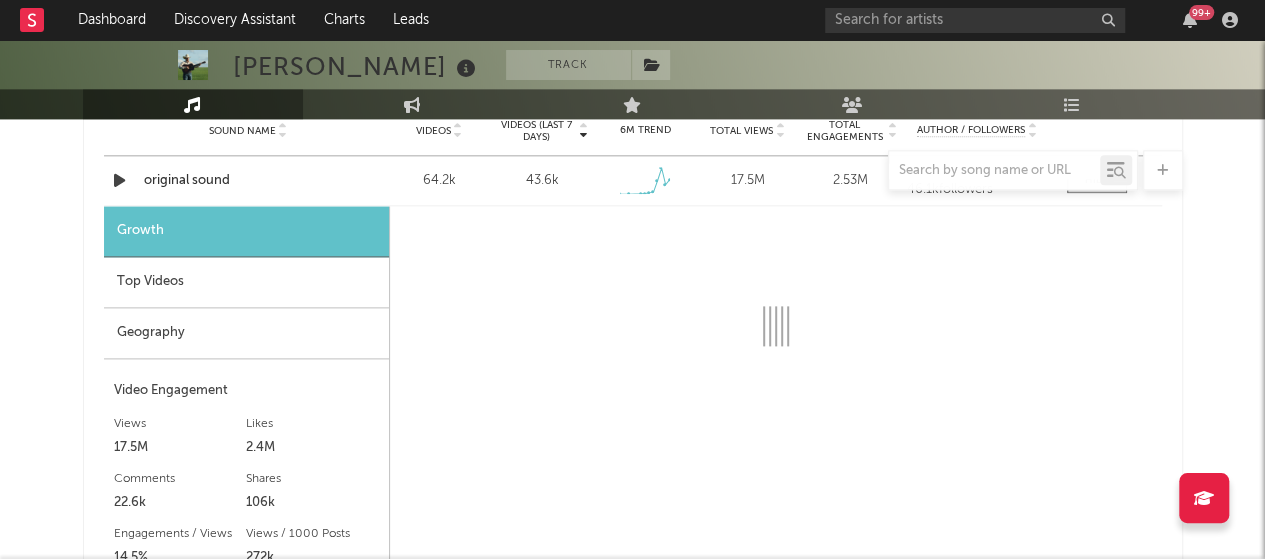 select on "1w" 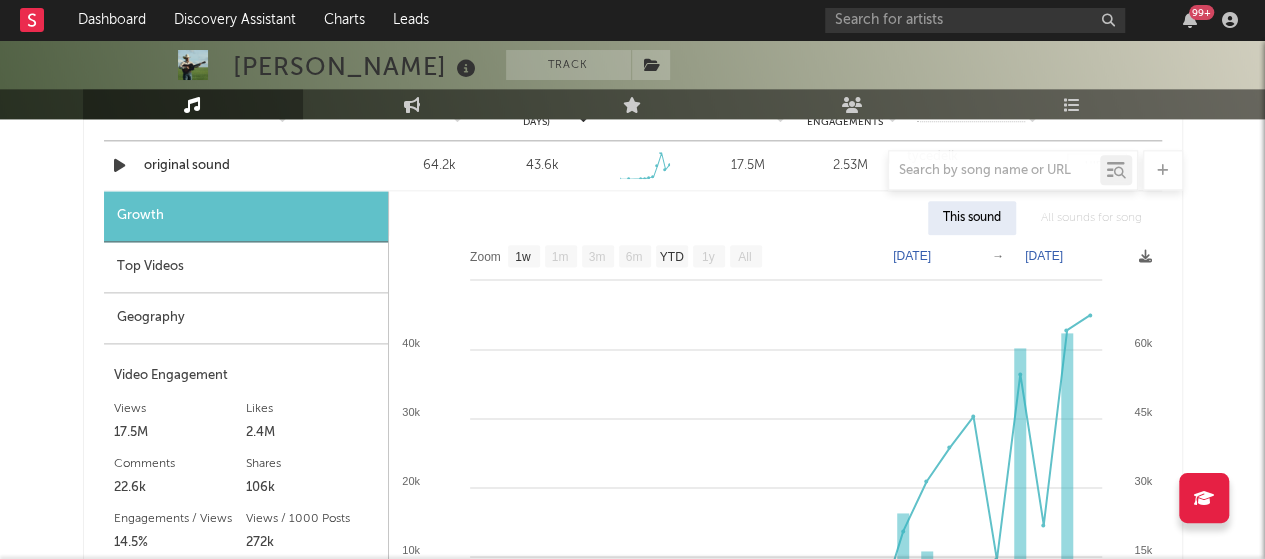 scroll, scrollTop: 1173, scrollLeft: 0, axis: vertical 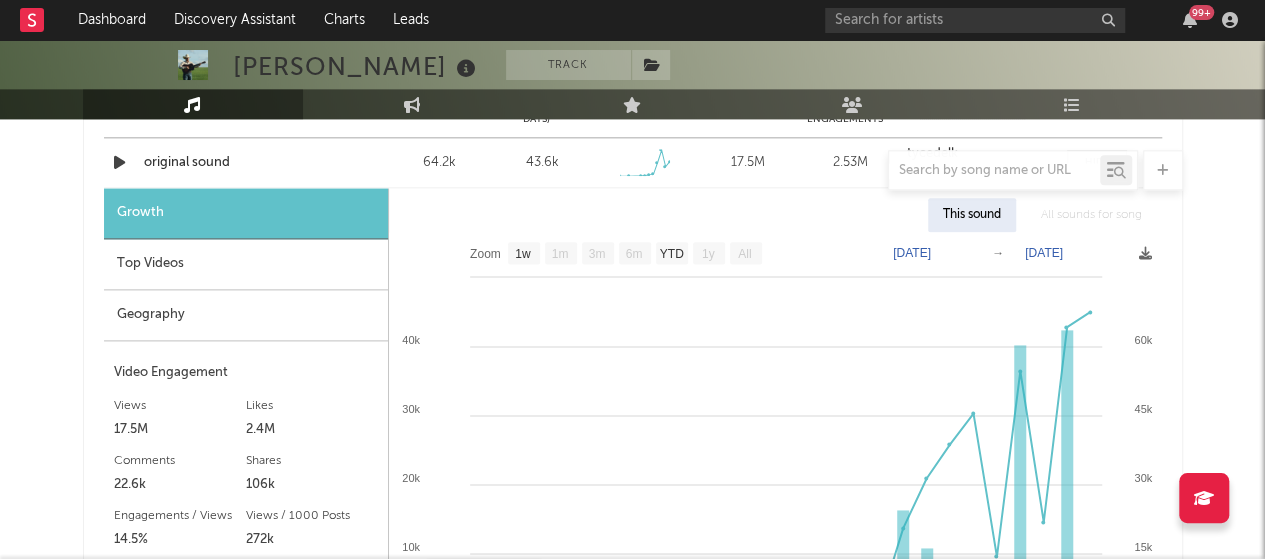 click on "Geography" at bounding box center [246, 315] 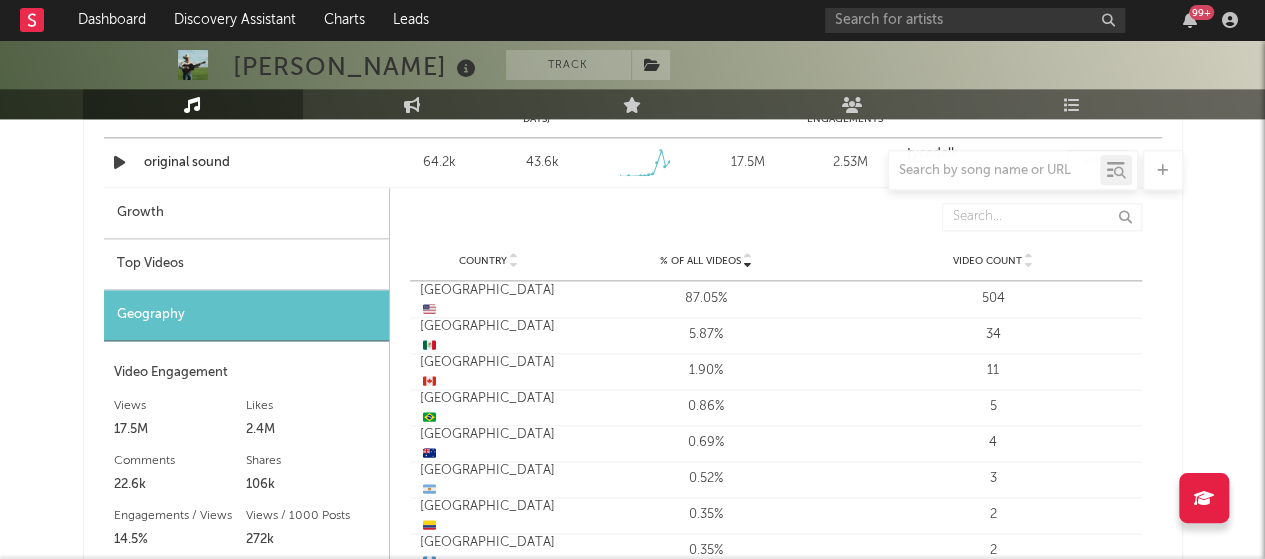 scroll, scrollTop: 1091, scrollLeft: 0, axis: vertical 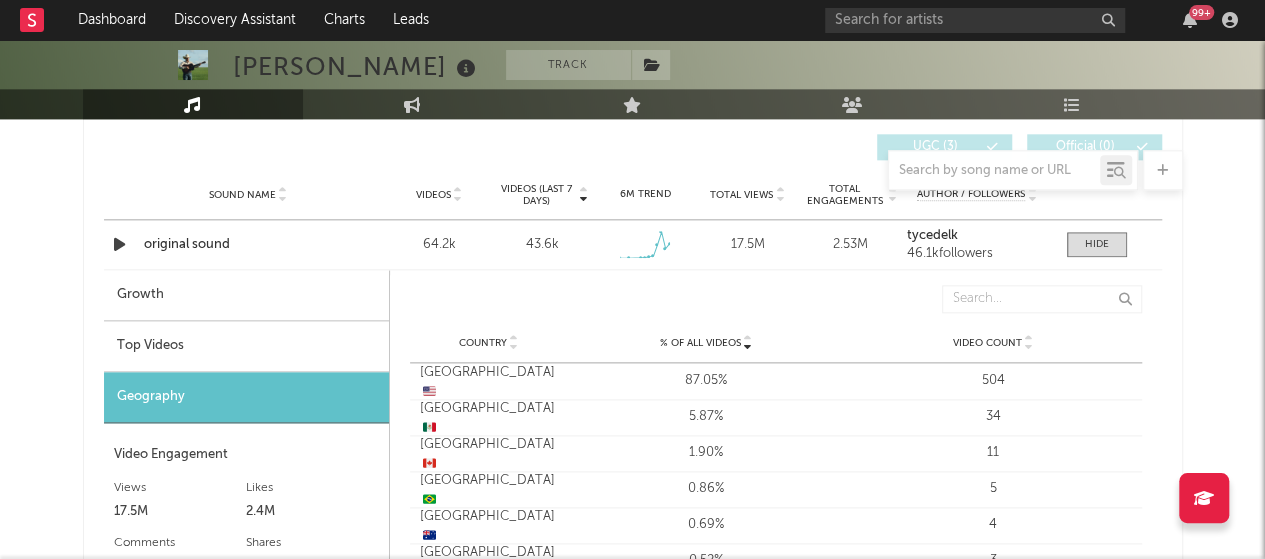 click on "Top Videos" at bounding box center [246, 346] 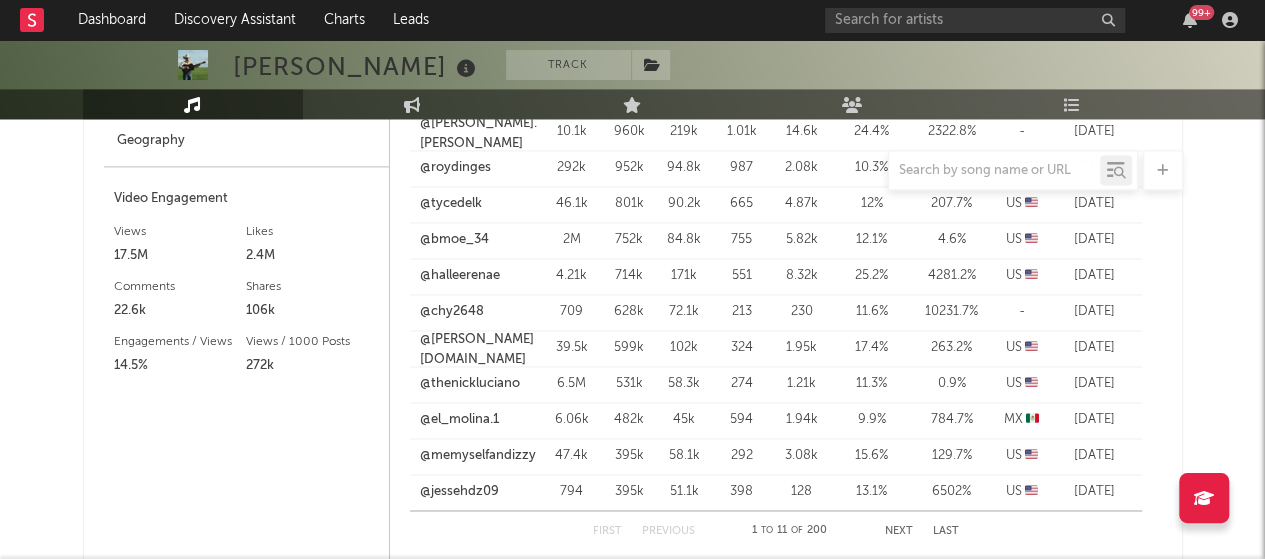 scroll, scrollTop: 1349, scrollLeft: 0, axis: vertical 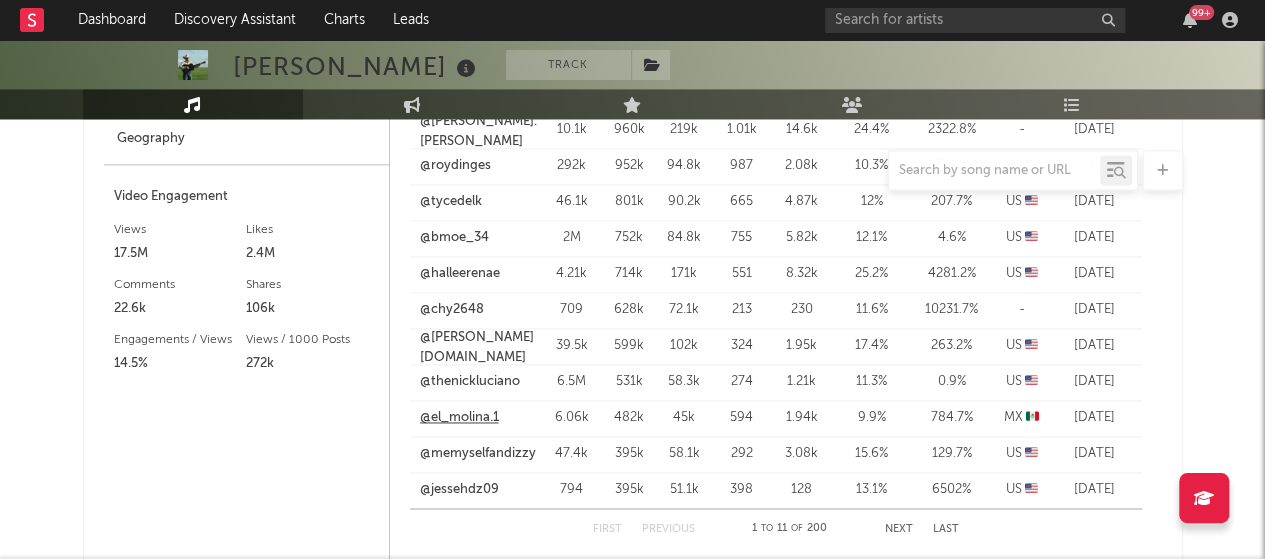 click on "@el_molina.1" at bounding box center (459, 418) 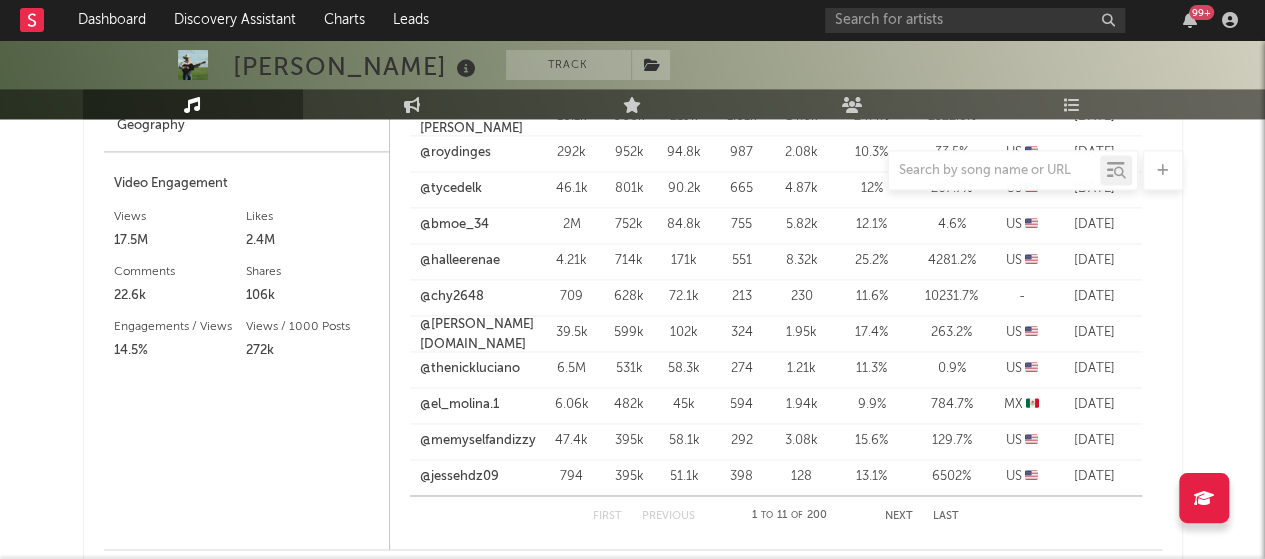 scroll, scrollTop: 1392, scrollLeft: 0, axis: vertical 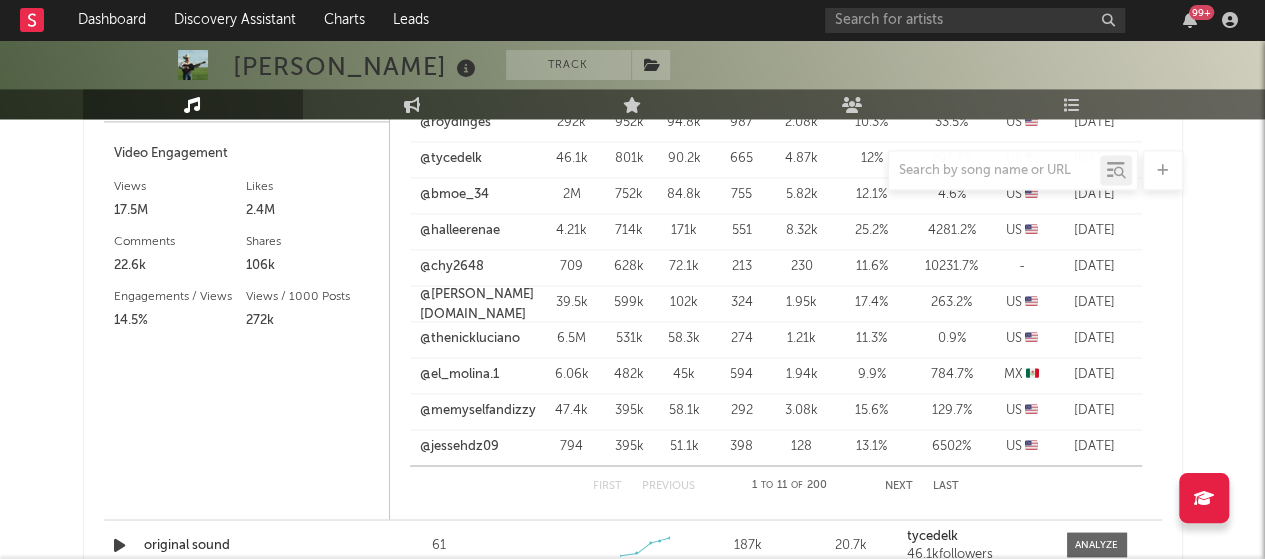 click on "Next" at bounding box center [899, 486] 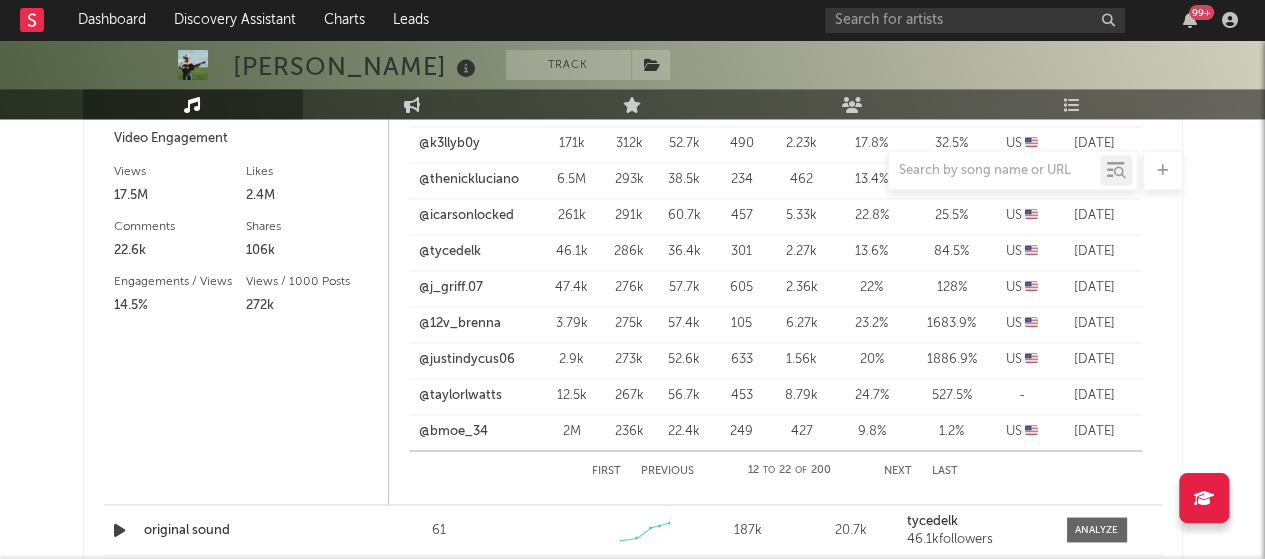 scroll, scrollTop: 1409, scrollLeft: 0, axis: vertical 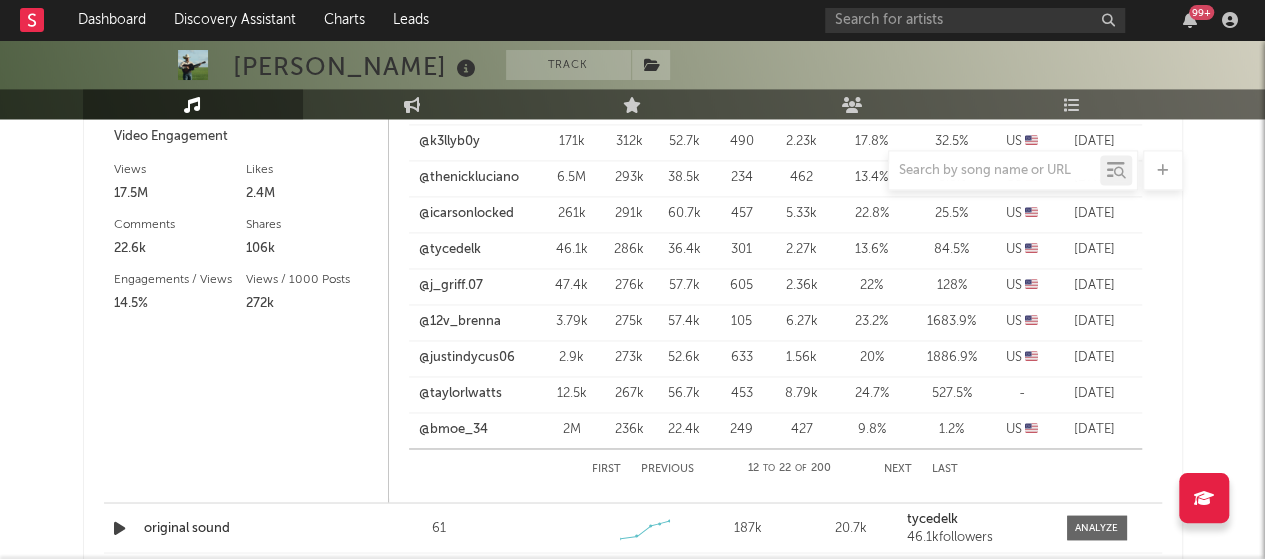 click on "Next" at bounding box center [898, 469] 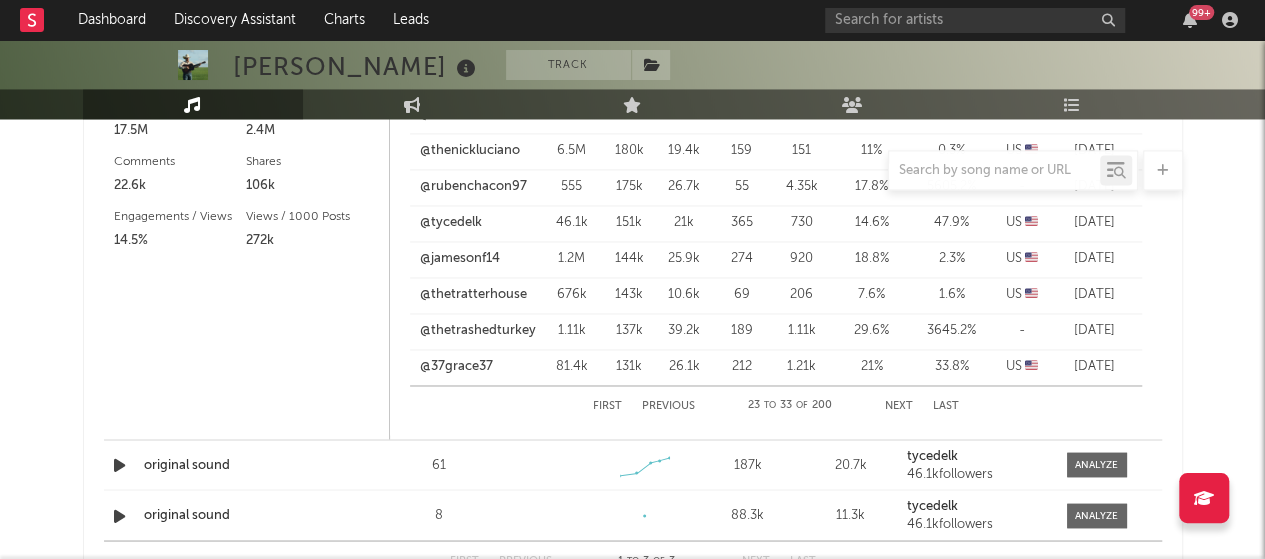 scroll, scrollTop: 1480, scrollLeft: 0, axis: vertical 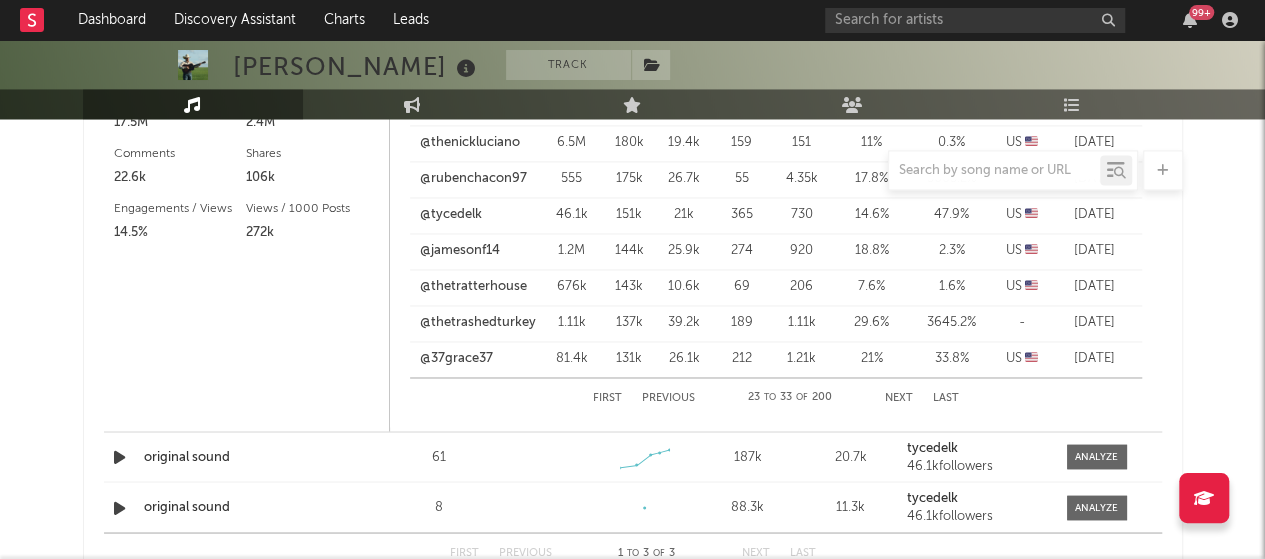 click on "Next" at bounding box center (899, 398) 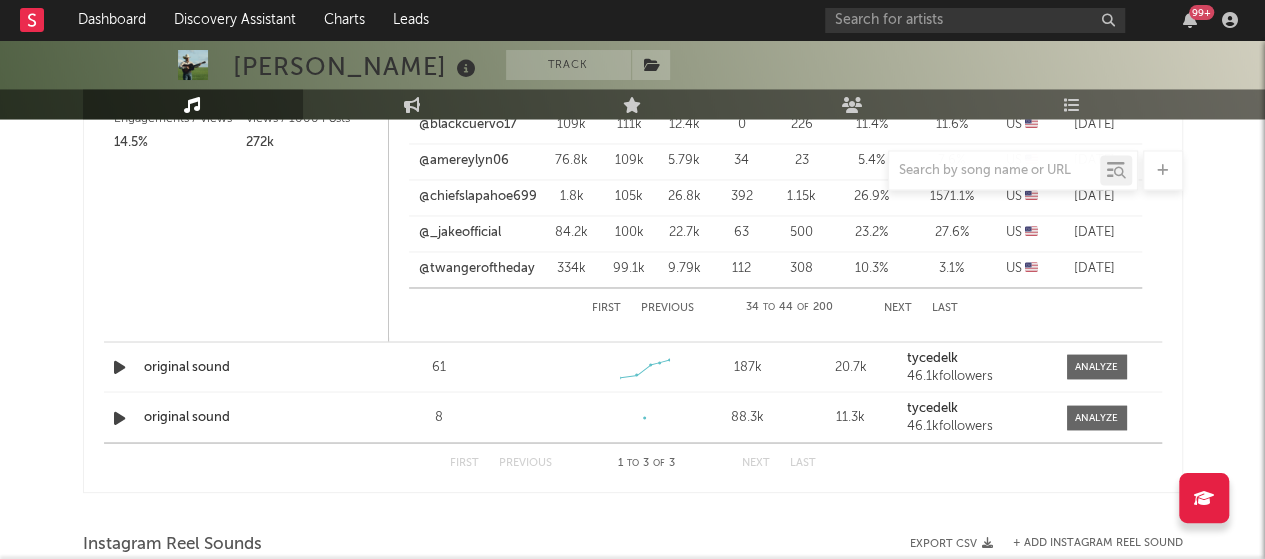 scroll, scrollTop: 1572, scrollLeft: 0, axis: vertical 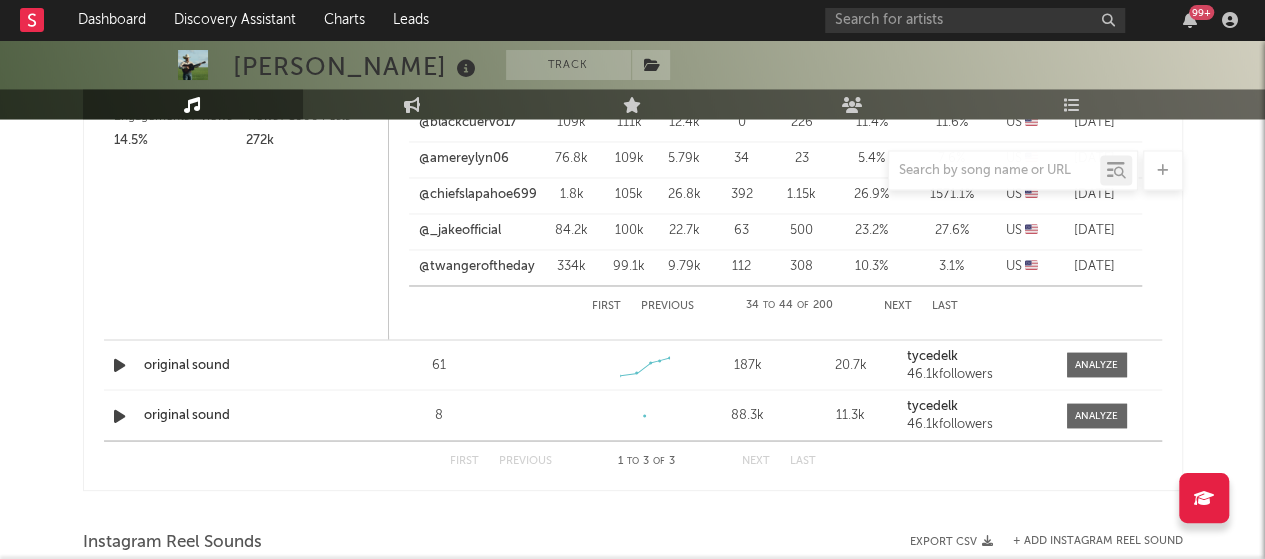 click on "Next" at bounding box center (898, 306) 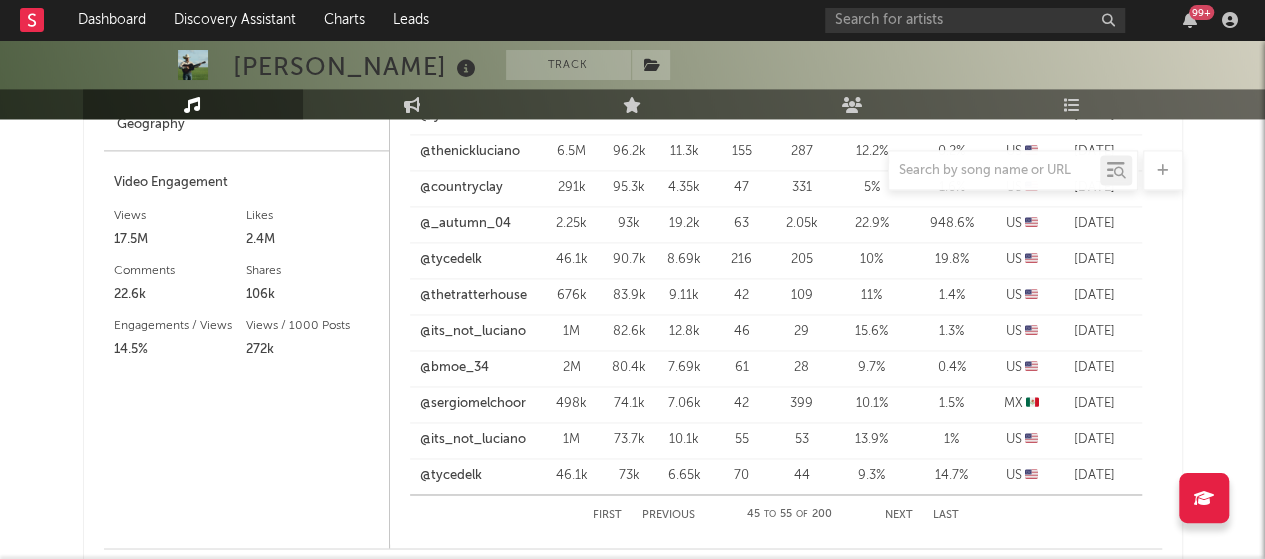 scroll, scrollTop: 1362, scrollLeft: 0, axis: vertical 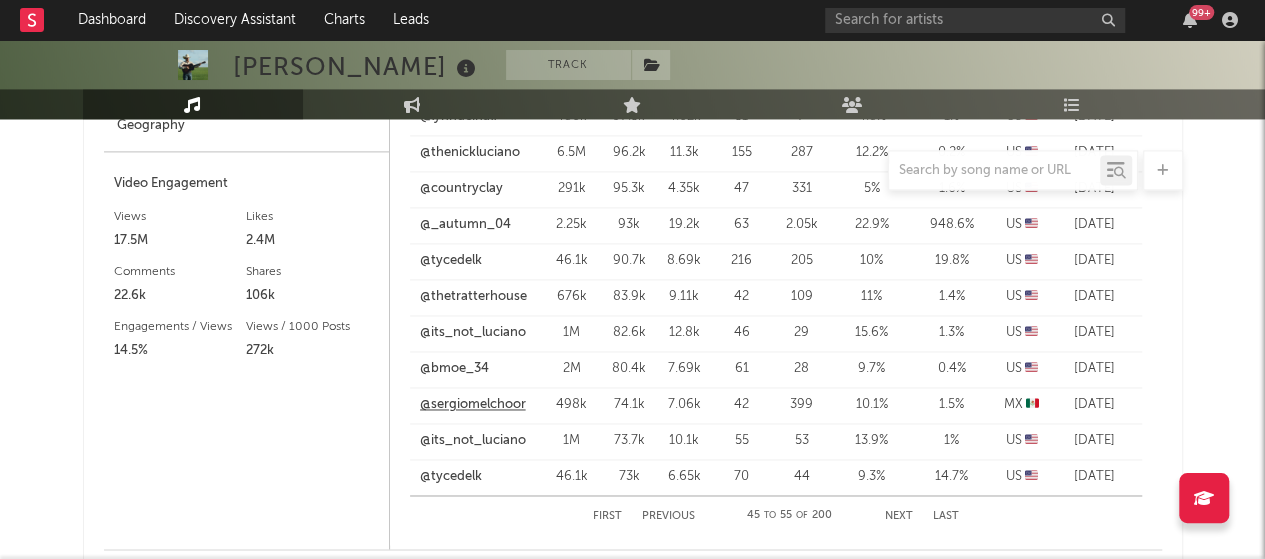 click on "@sergiomelchoor" at bounding box center [473, 405] 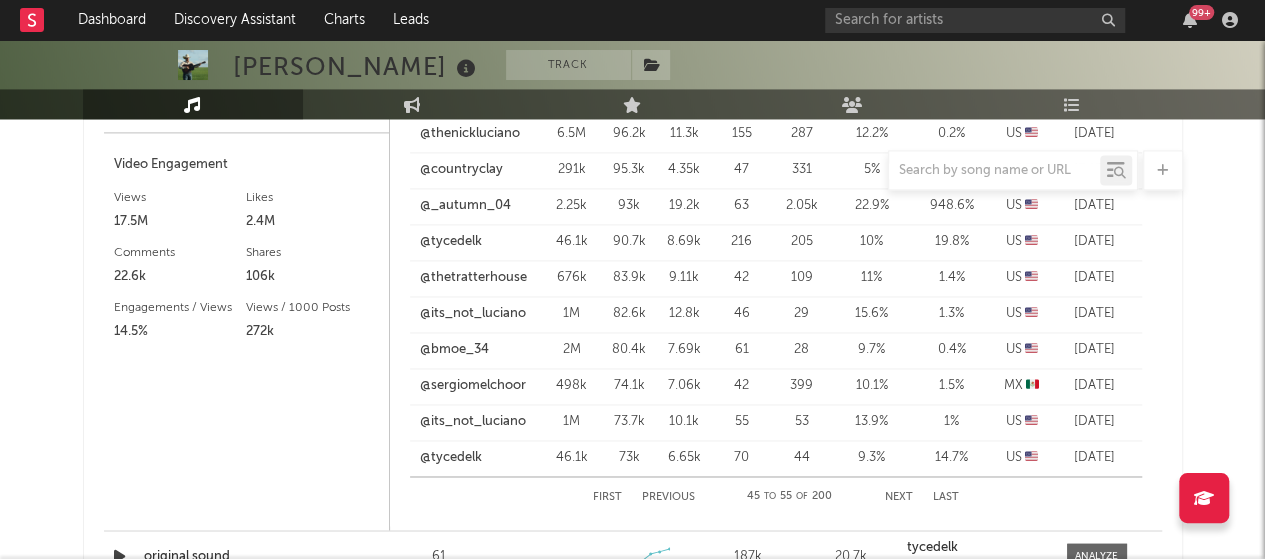 scroll, scrollTop: 1382, scrollLeft: 0, axis: vertical 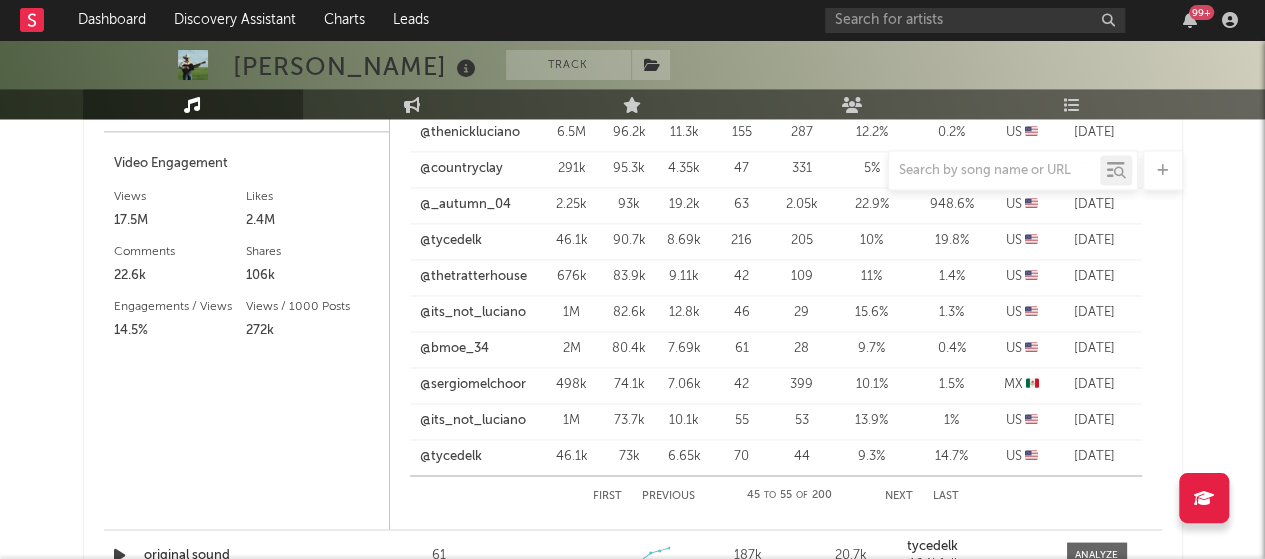 click on "Next" at bounding box center [899, 496] 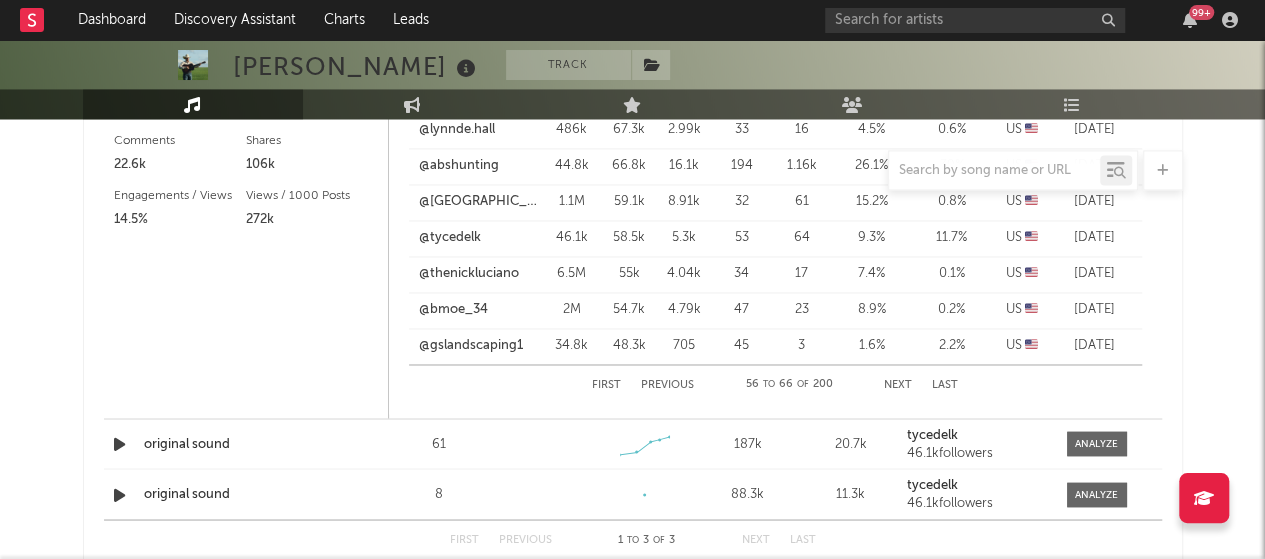 scroll, scrollTop: 1502, scrollLeft: 0, axis: vertical 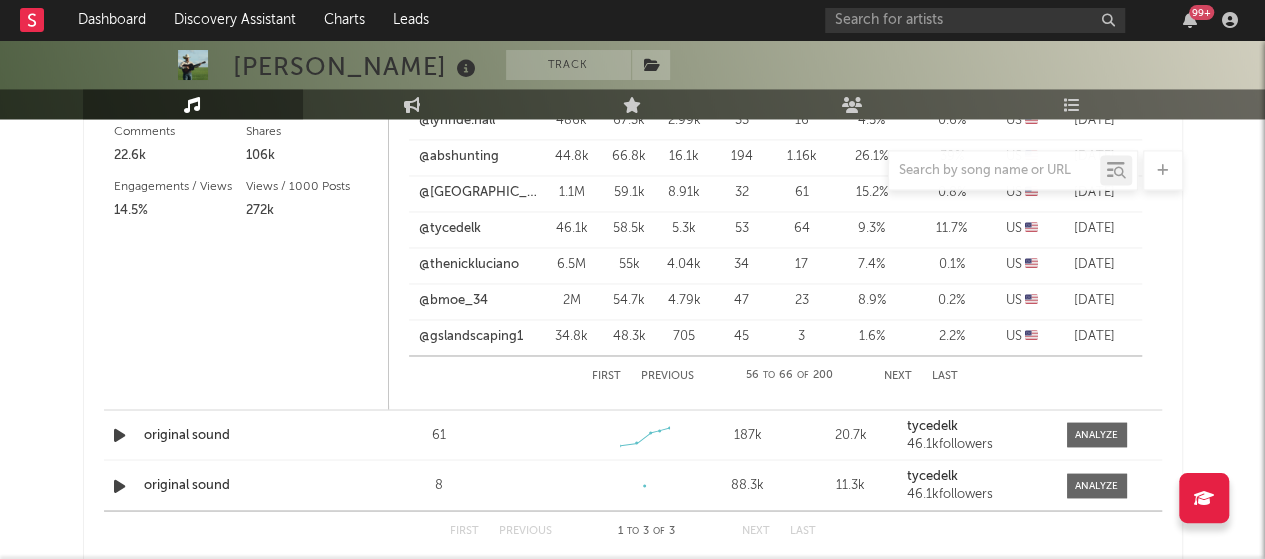 click on "First Previous 56   to   66   of   200 Next Last" at bounding box center (775, 376) 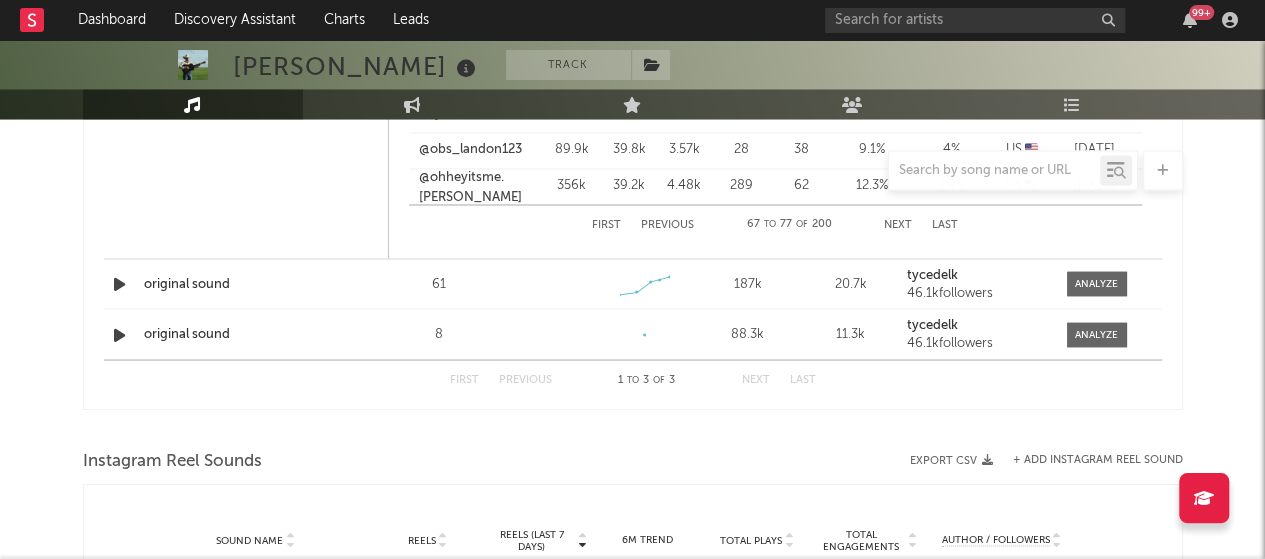 scroll, scrollTop: 1654, scrollLeft: 0, axis: vertical 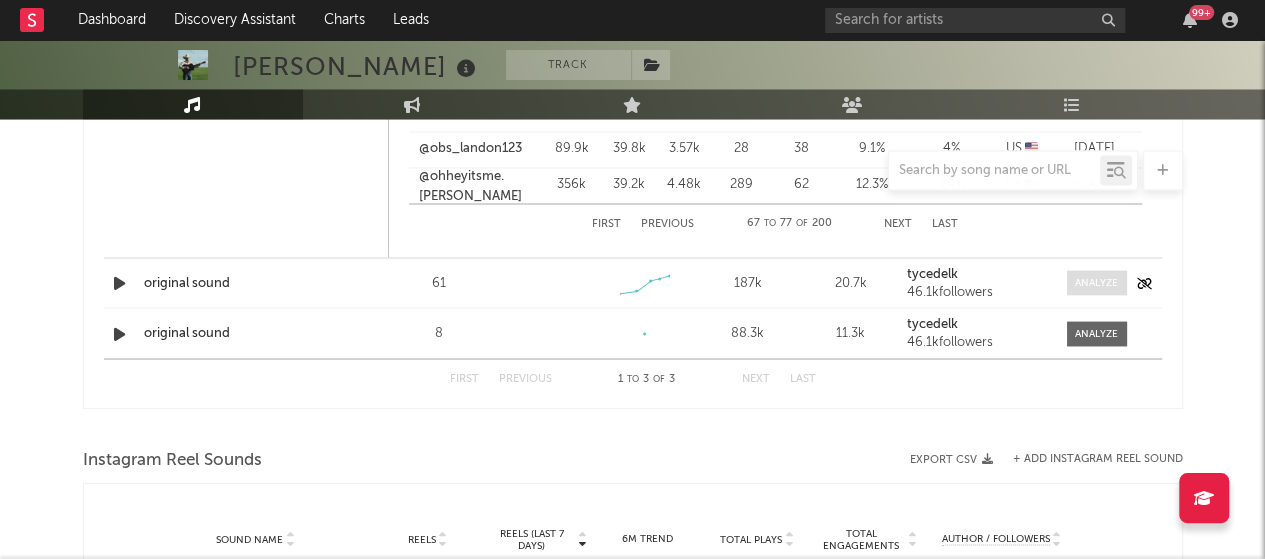 click at bounding box center [1096, 282] 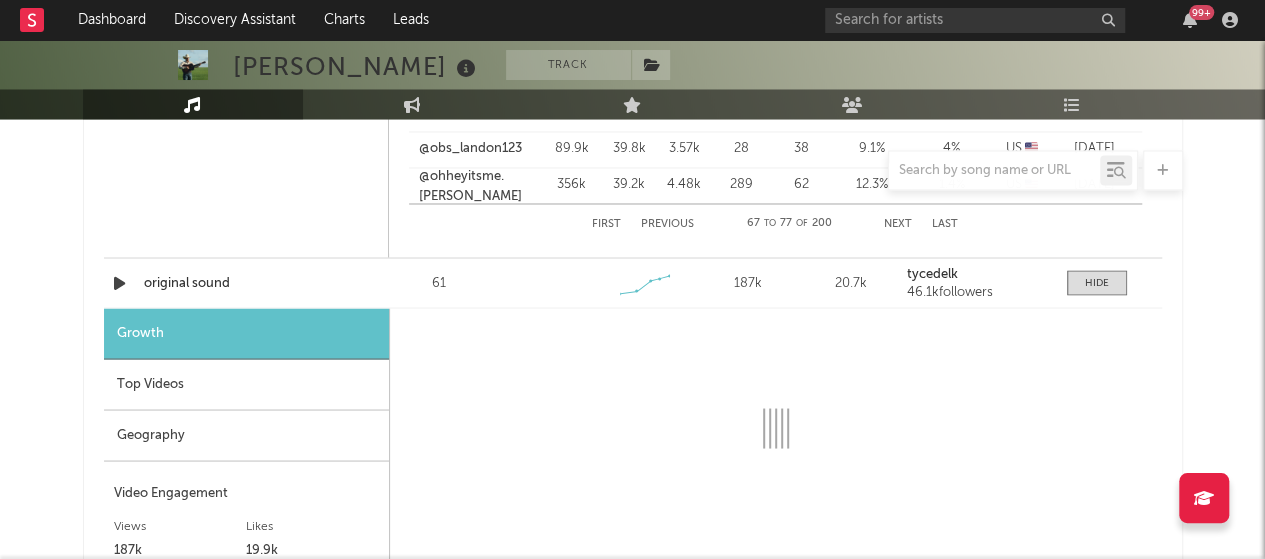select on "1w" 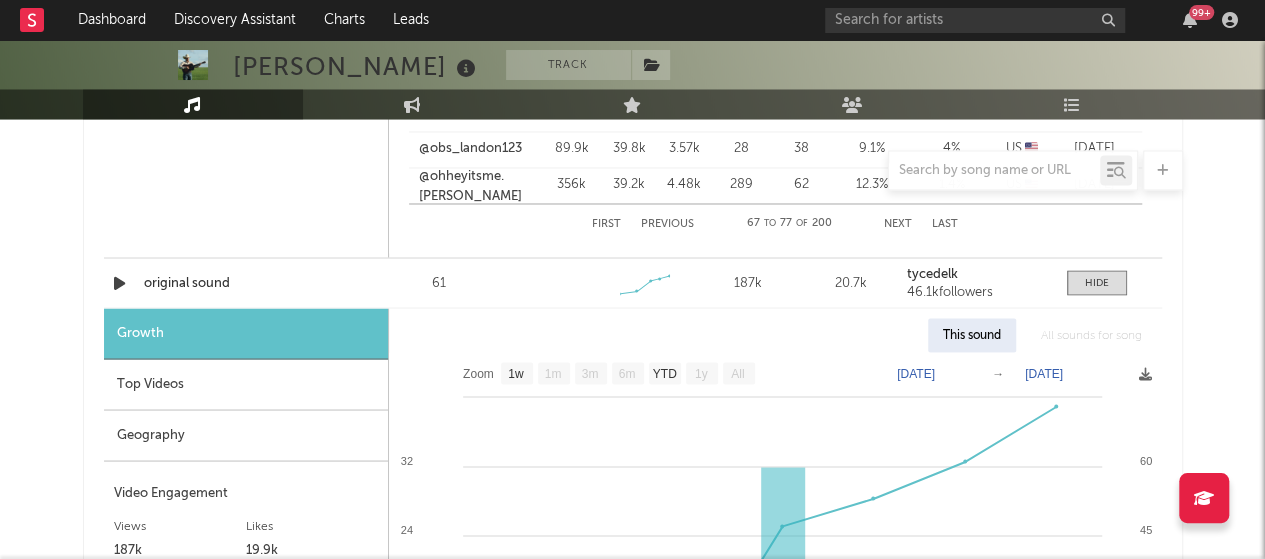 click on "Top Videos" at bounding box center [246, 384] 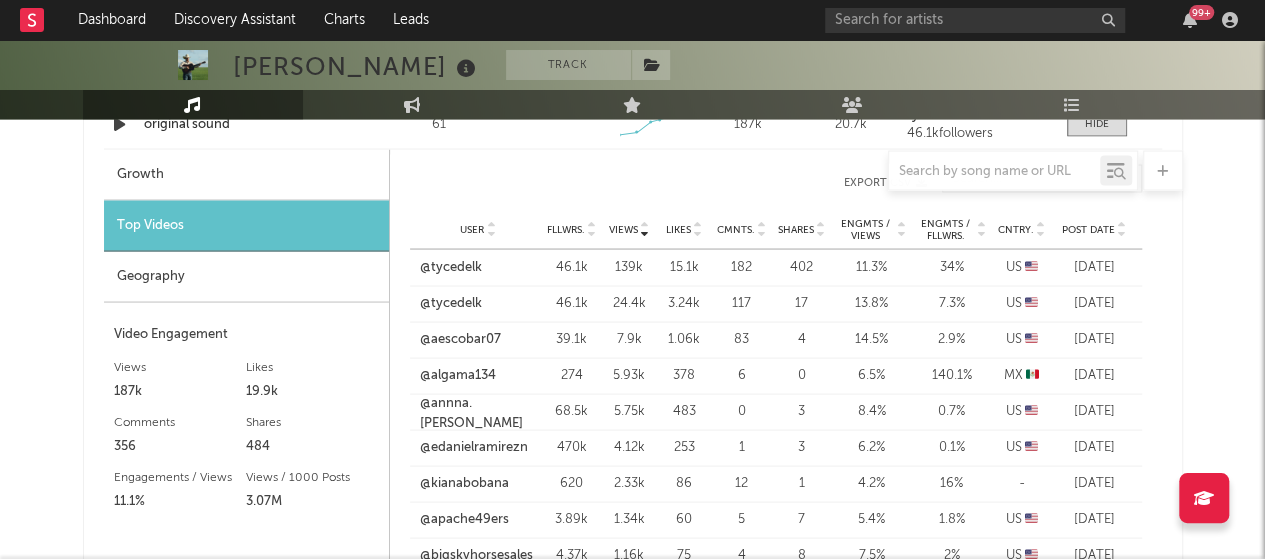 scroll, scrollTop: 1807, scrollLeft: 0, axis: vertical 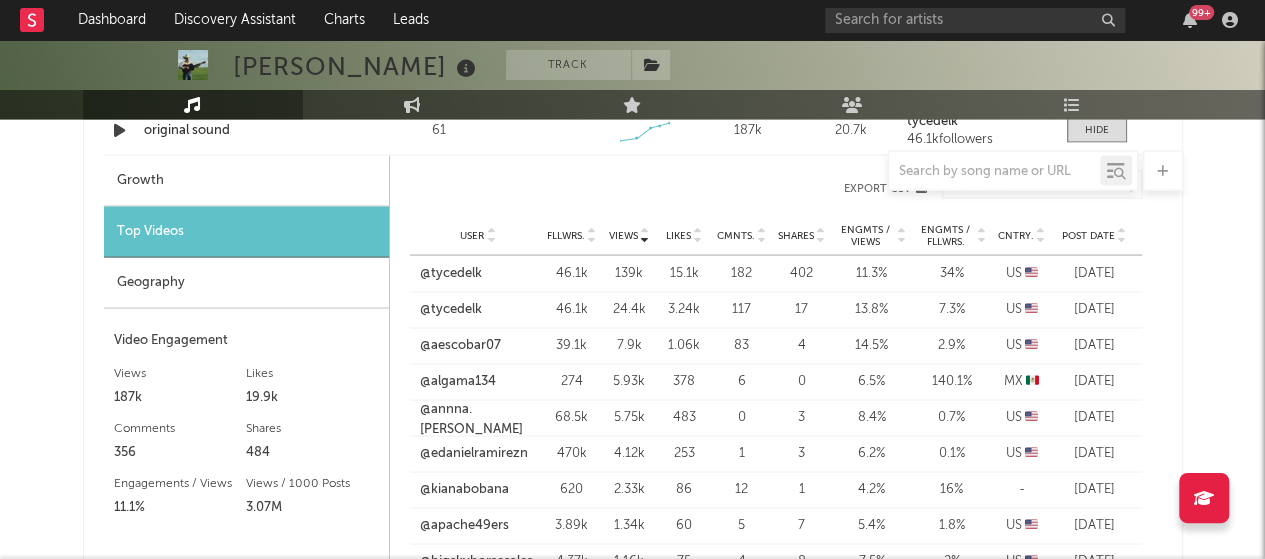 click on "Geography" at bounding box center [246, 282] 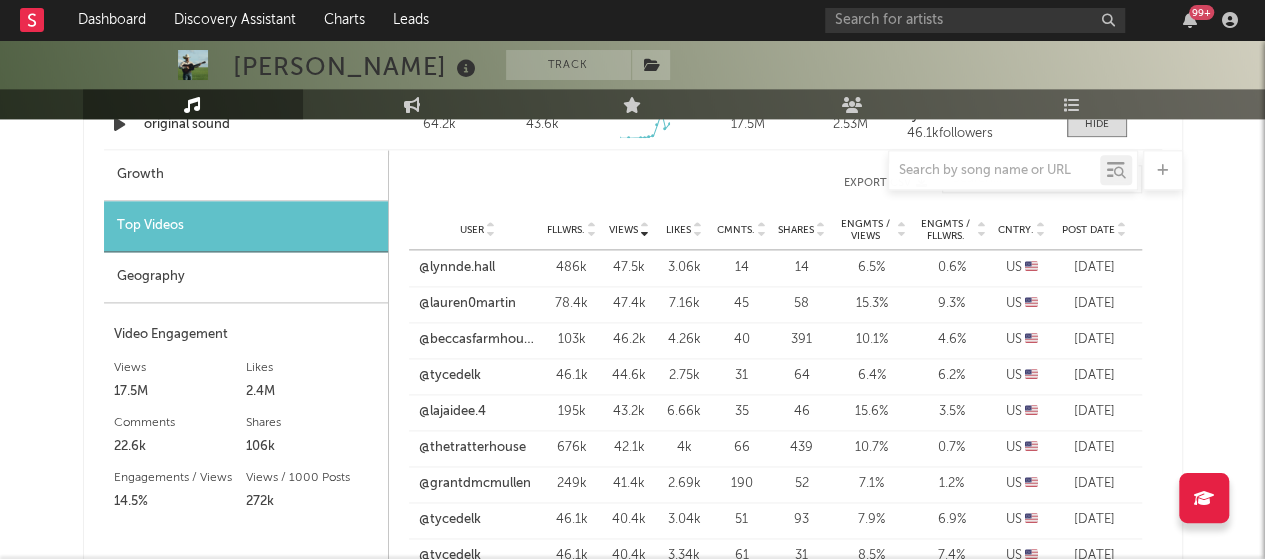 scroll, scrollTop: 1198, scrollLeft: 0, axis: vertical 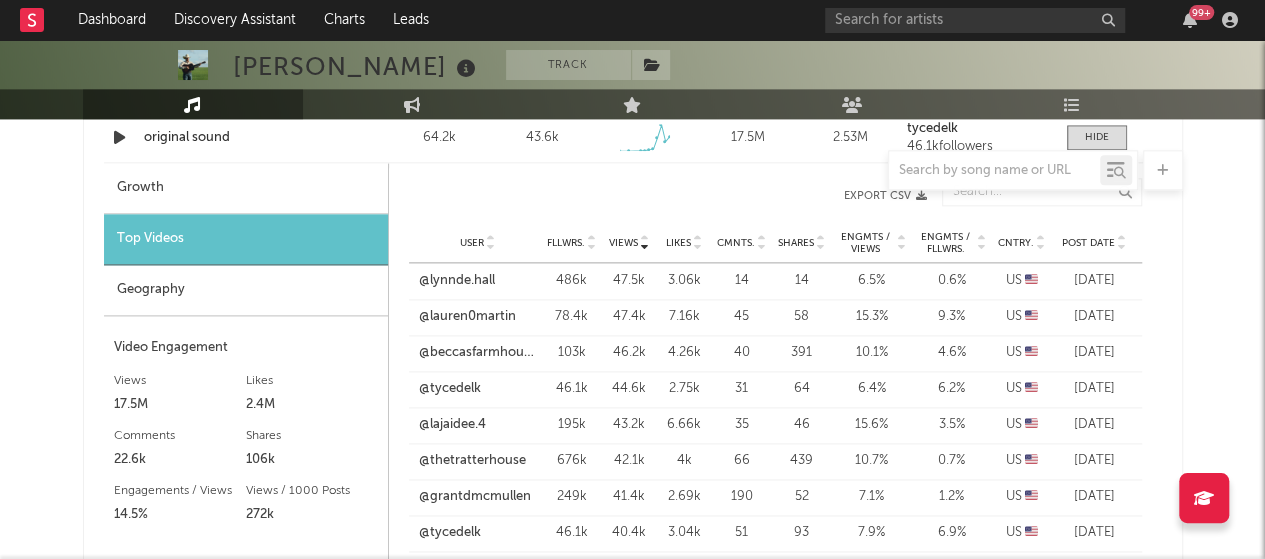 click on "Geography" at bounding box center [246, 290] 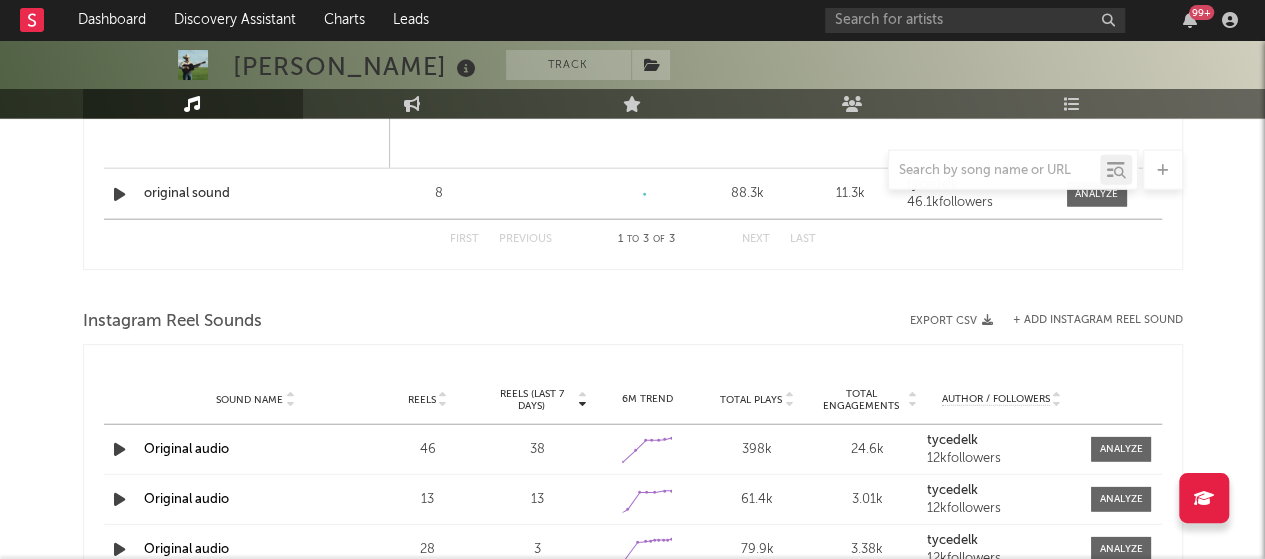 scroll, scrollTop: 2345, scrollLeft: 0, axis: vertical 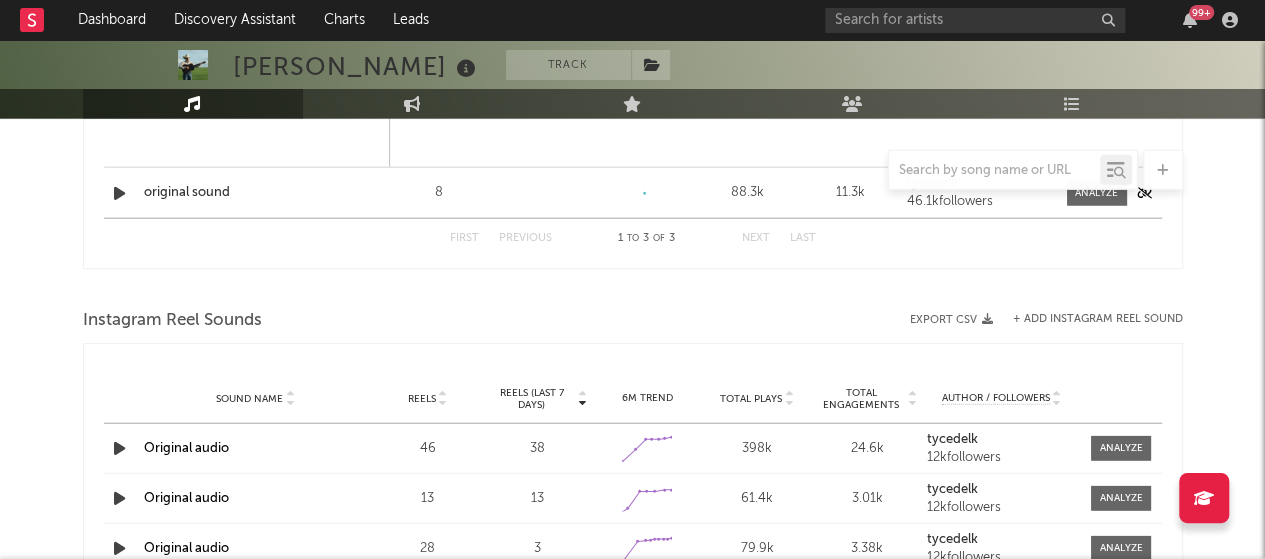 click on "Sound Name original sound Videos 8 Videos (last 7 days) Weekly Growth % 6M Trend Created with Highcharts 10.3.3 Total Views 88.3k Total Engagements 11.3k Author / Followers tycedelk 46.1k  followers" at bounding box center (633, 193) 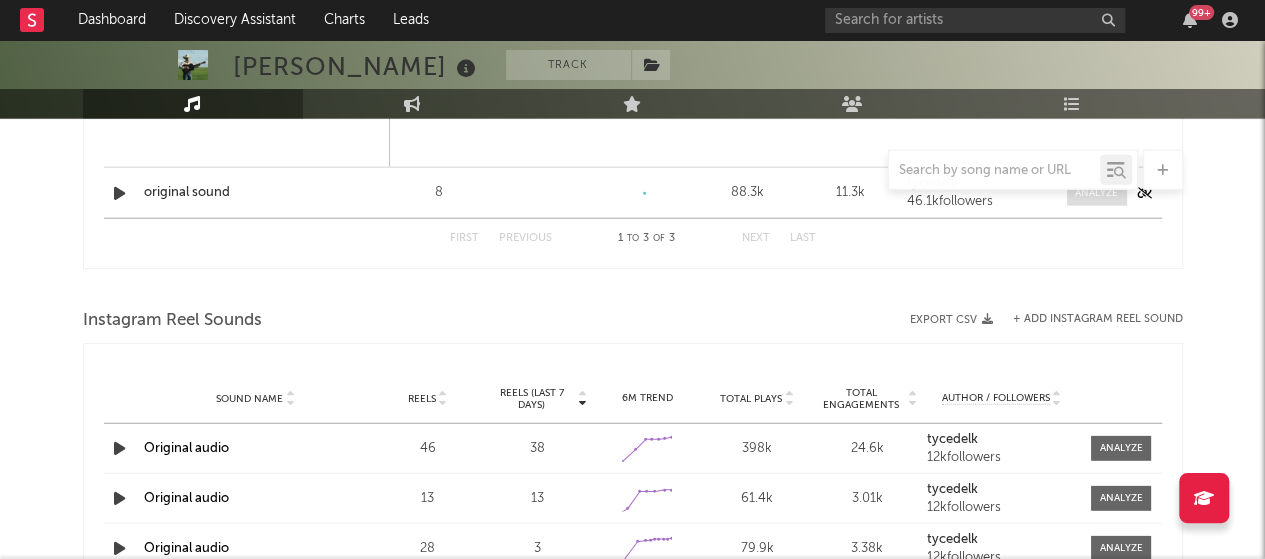 click at bounding box center (1096, 193) 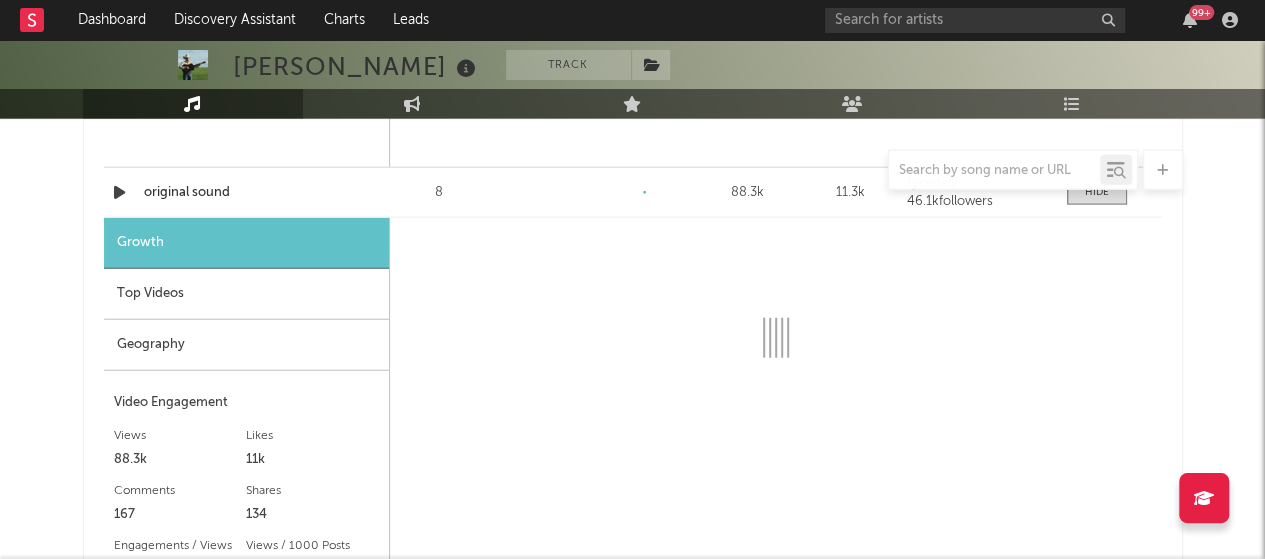 select on "1w" 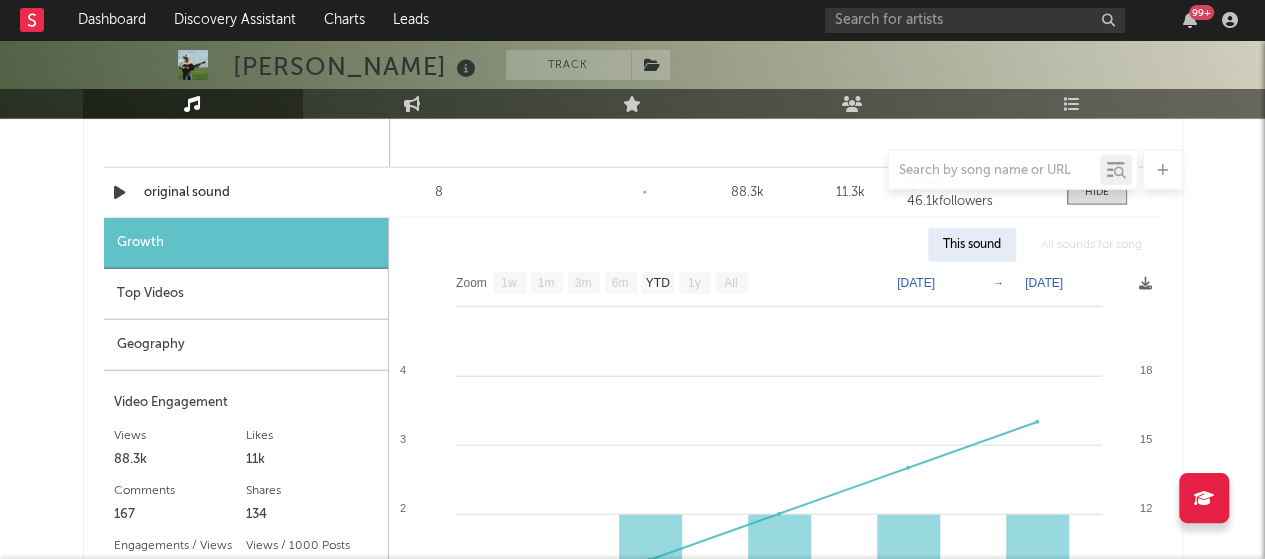 click on "Geography" at bounding box center [246, 345] 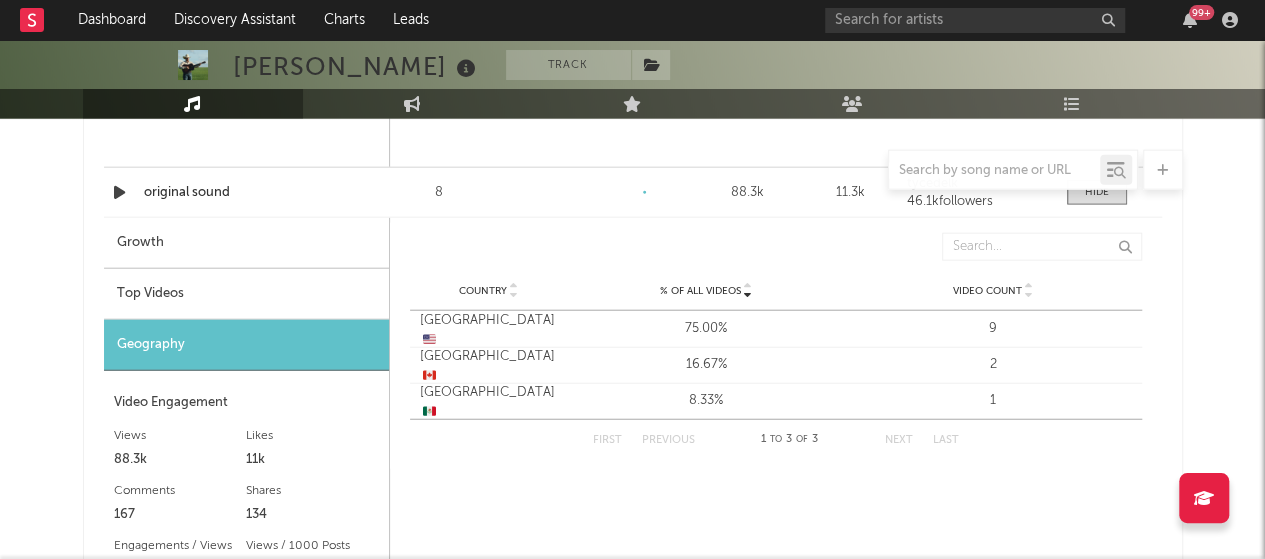 click on "Top Videos" at bounding box center [246, 294] 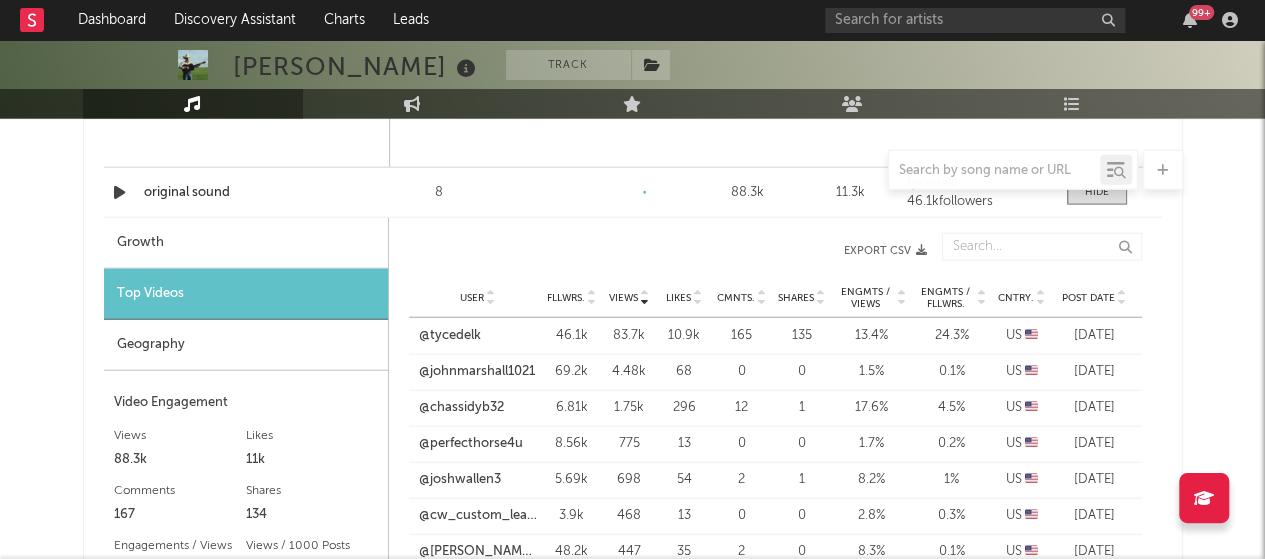 click on "Geography" at bounding box center [246, 345] 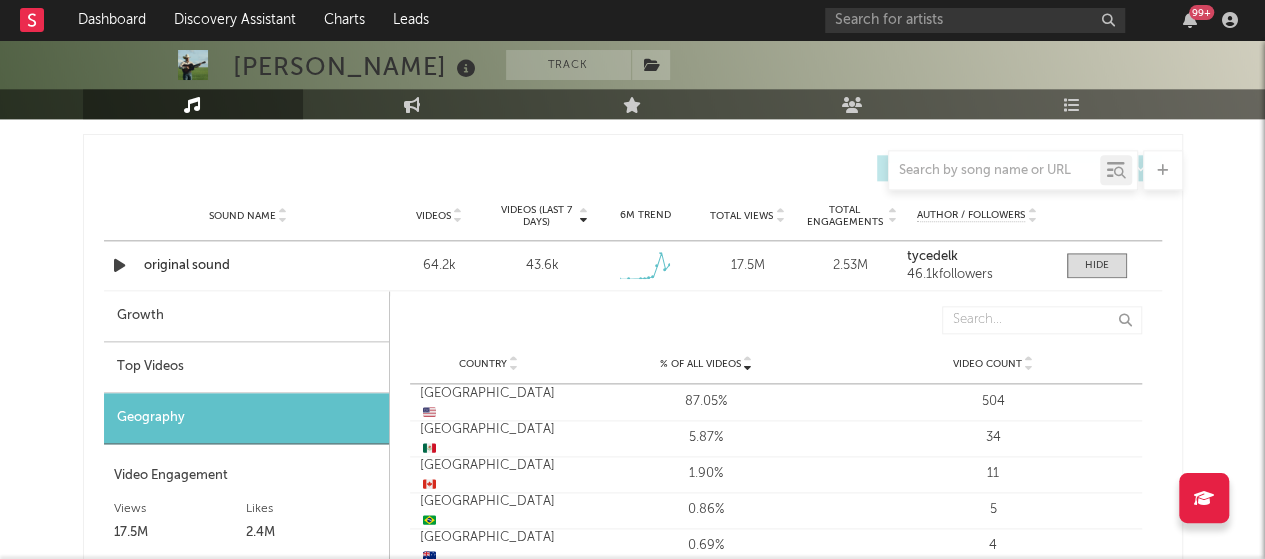 scroll, scrollTop: 1068, scrollLeft: 0, axis: vertical 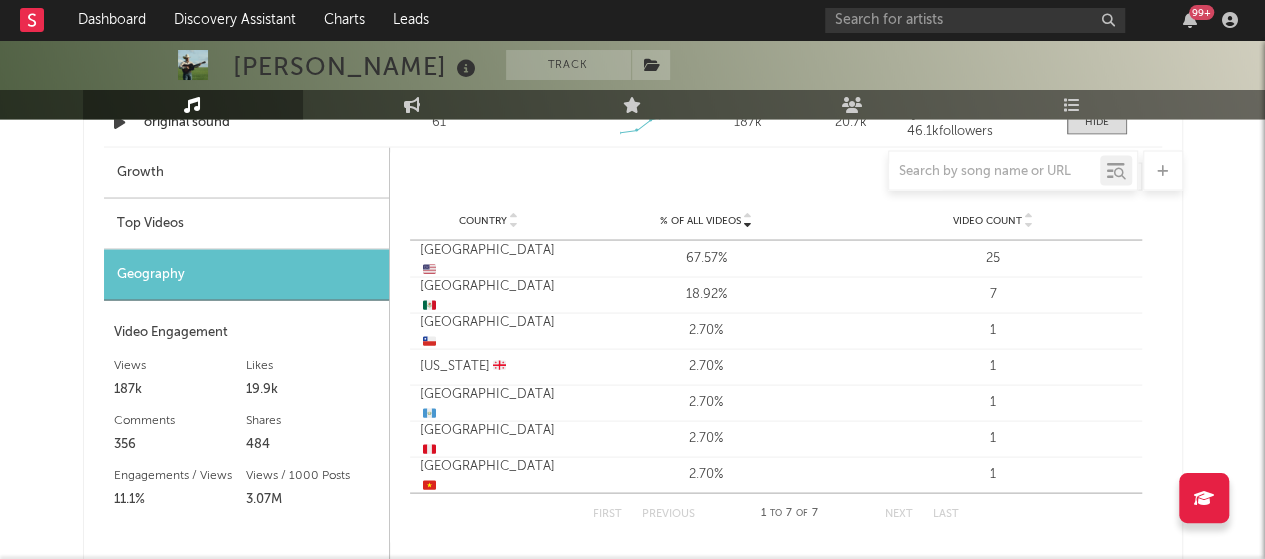 click on "Top Videos" at bounding box center [246, 223] 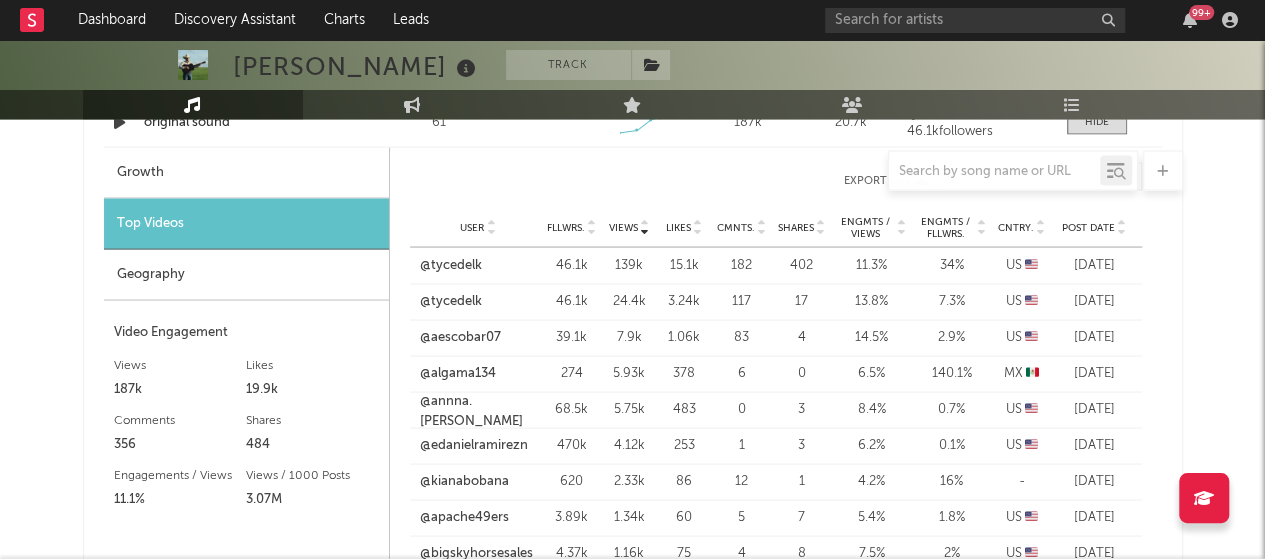 scroll, scrollTop: 1874, scrollLeft: 0, axis: vertical 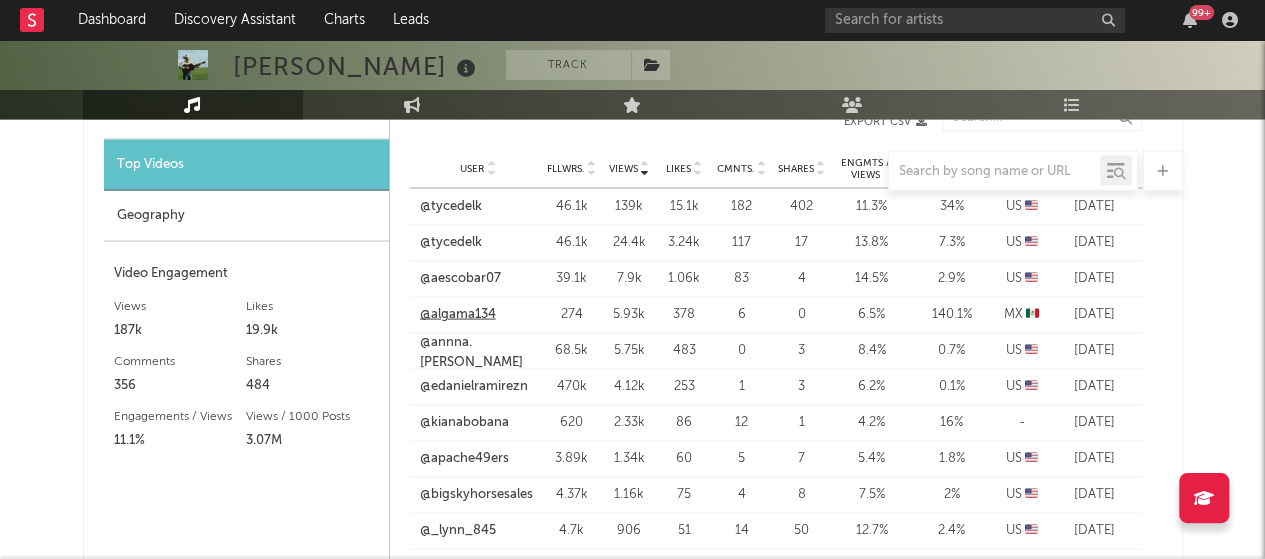click on "@algama134" at bounding box center (458, 314) 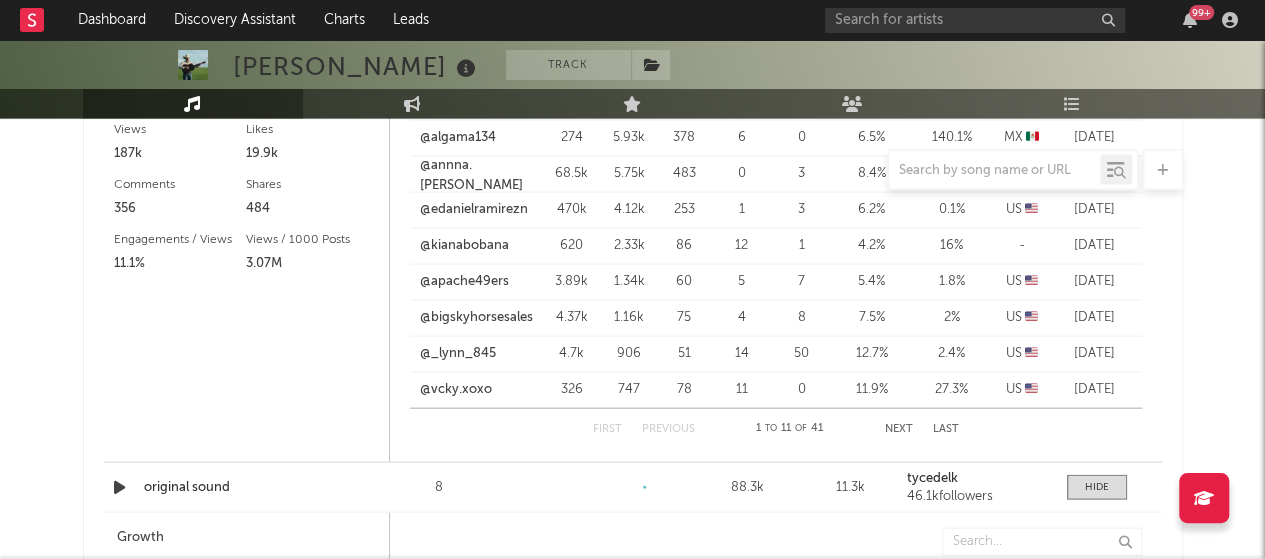 scroll, scrollTop: 2051, scrollLeft: 0, axis: vertical 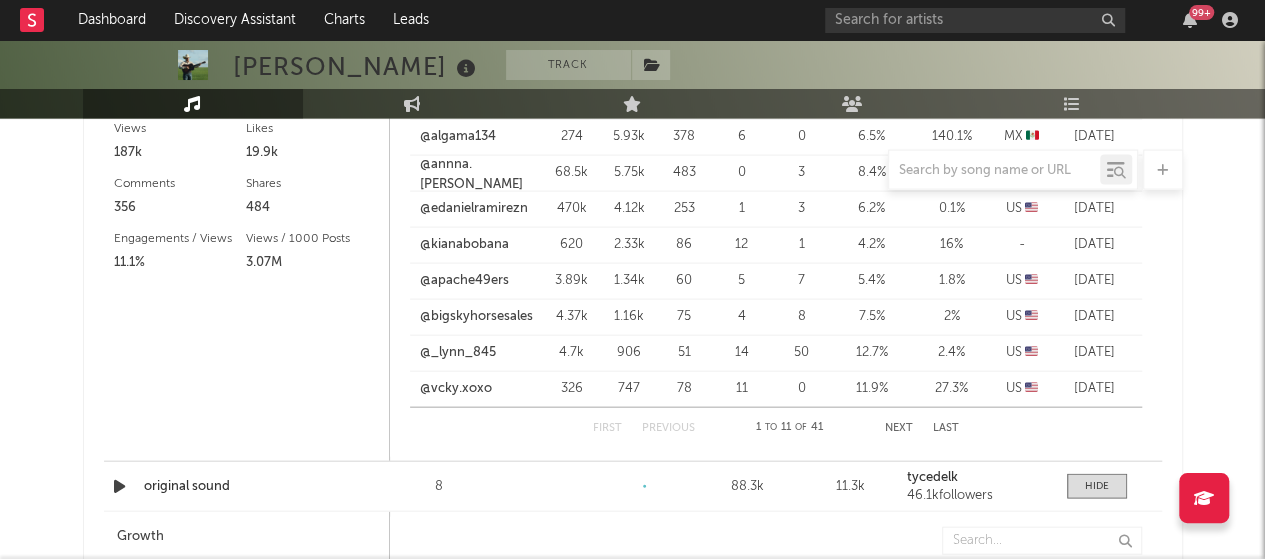 click on "Next" at bounding box center [899, 428] 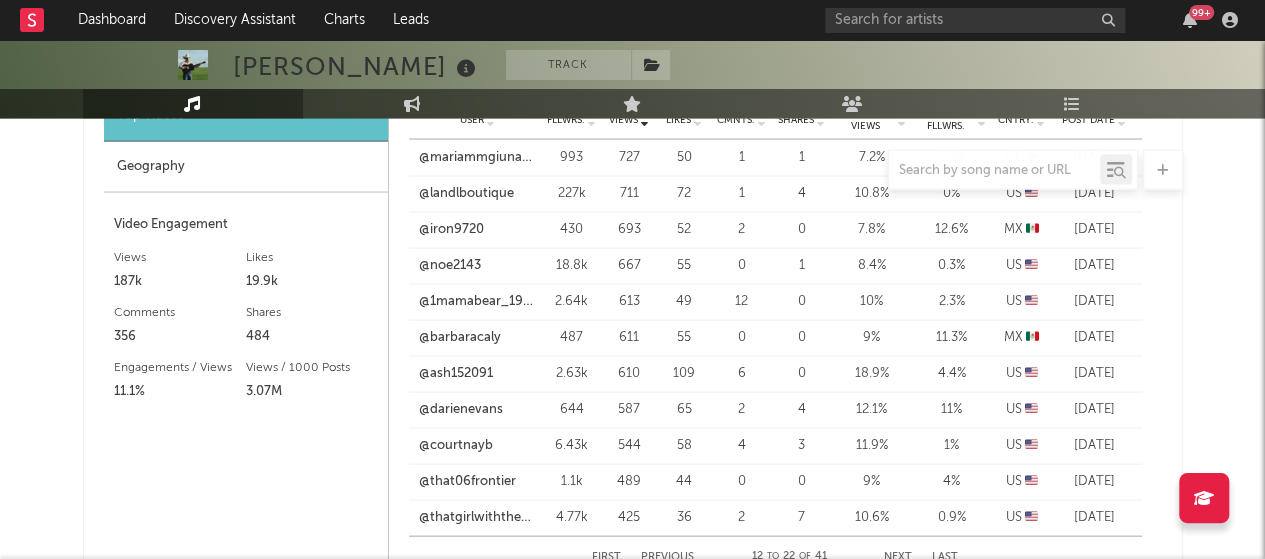 scroll, scrollTop: 1921, scrollLeft: 0, axis: vertical 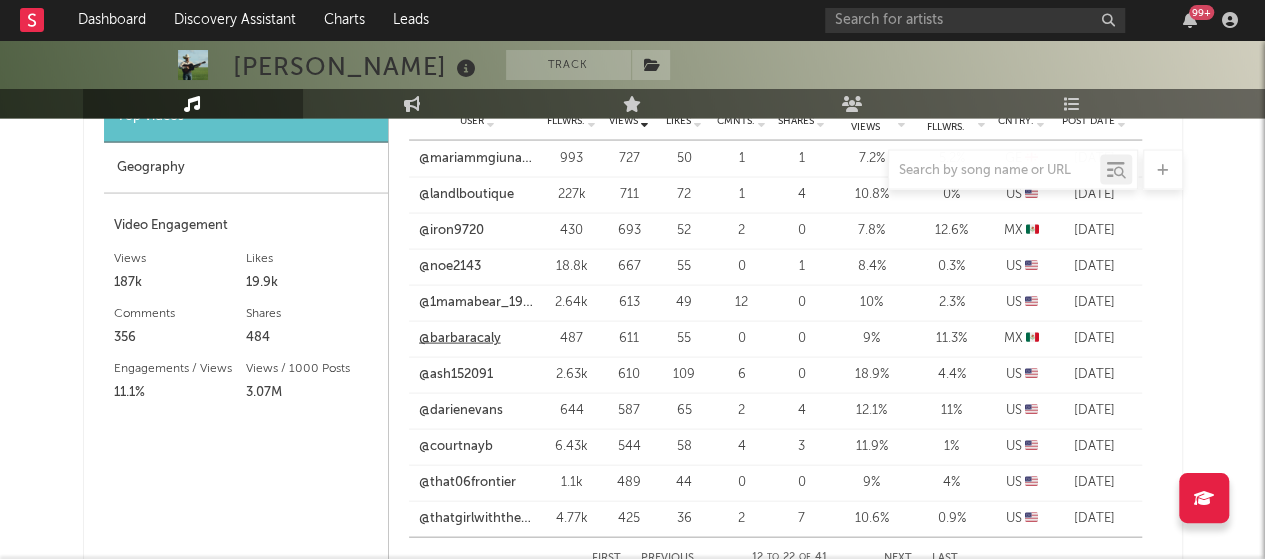 click on "@barbaracaly" at bounding box center [460, 339] 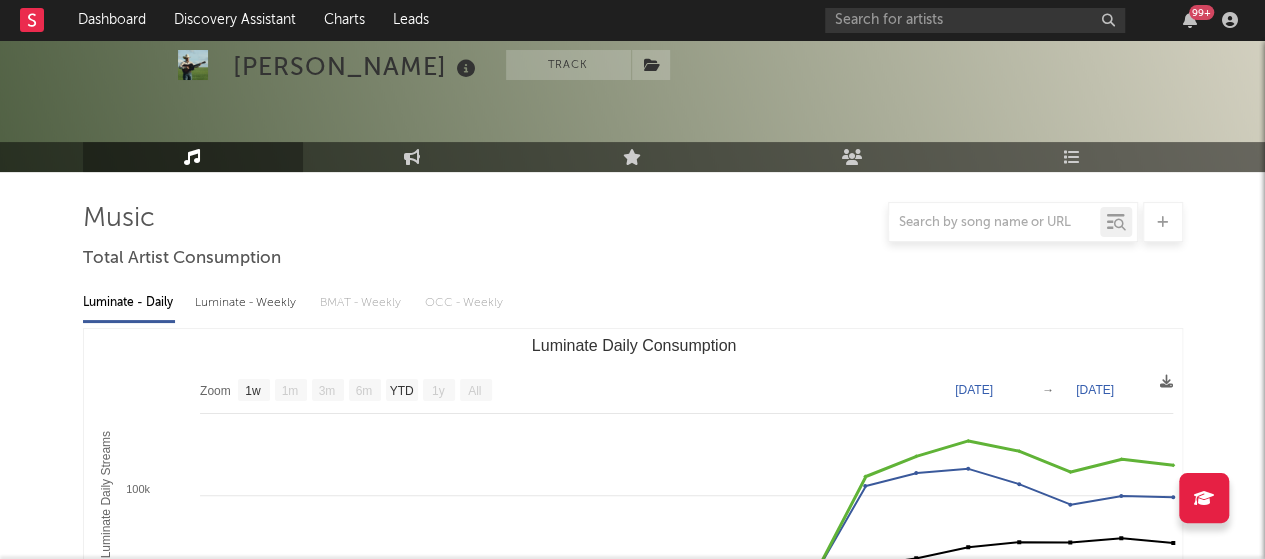 scroll, scrollTop: 0, scrollLeft: 0, axis: both 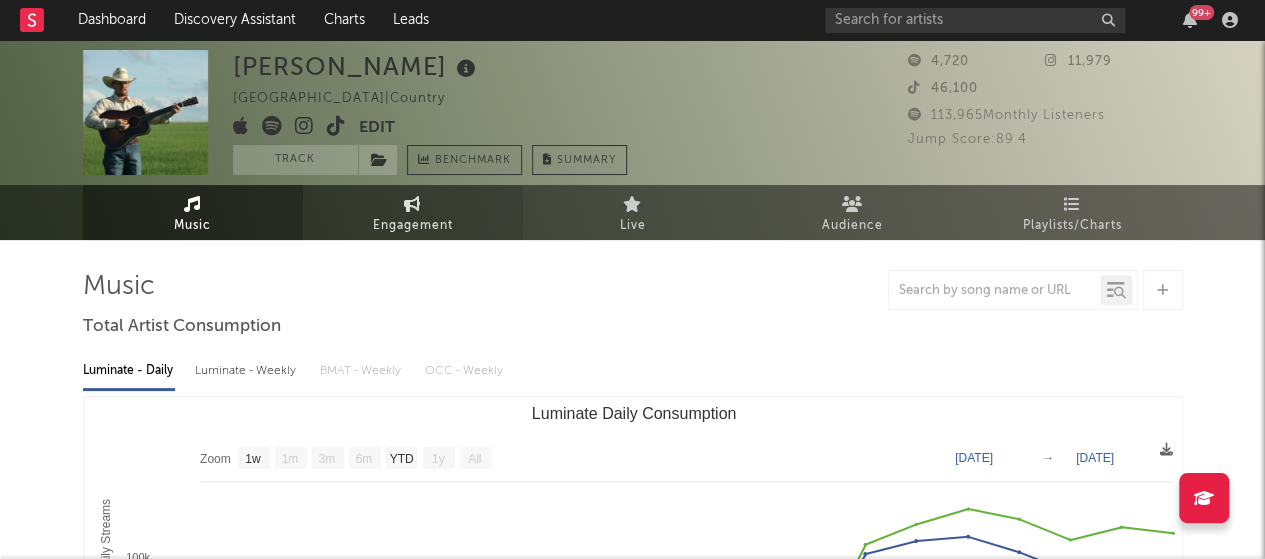 click on "Engagement" at bounding box center [413, 212] 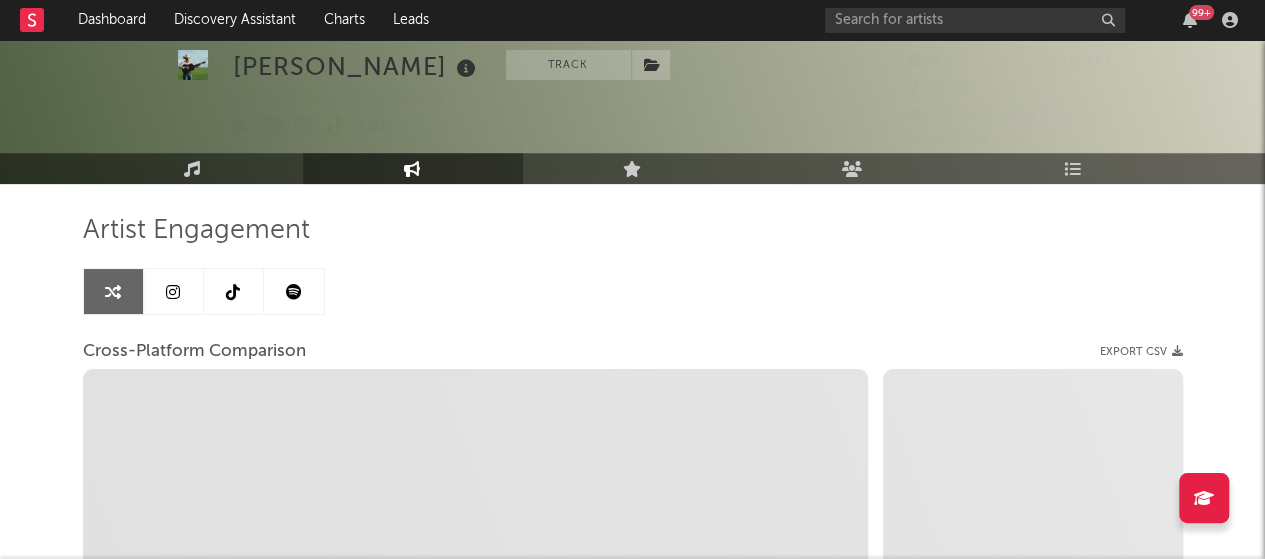 scroll, scrollTop: 58, scrollLeft: 0, axis: vertical 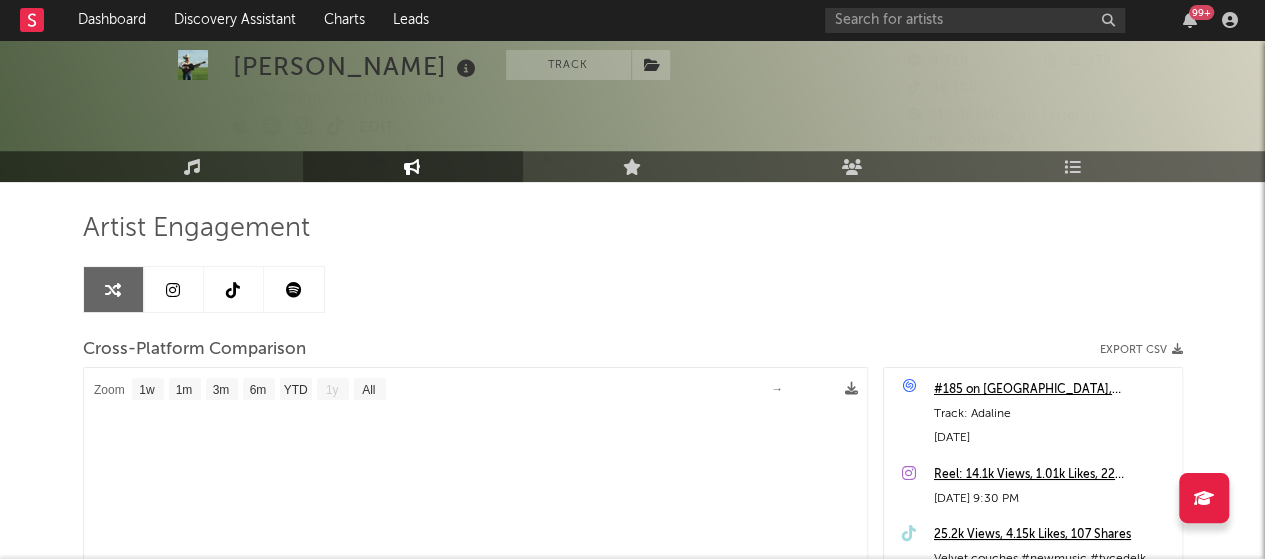 select on "1m" 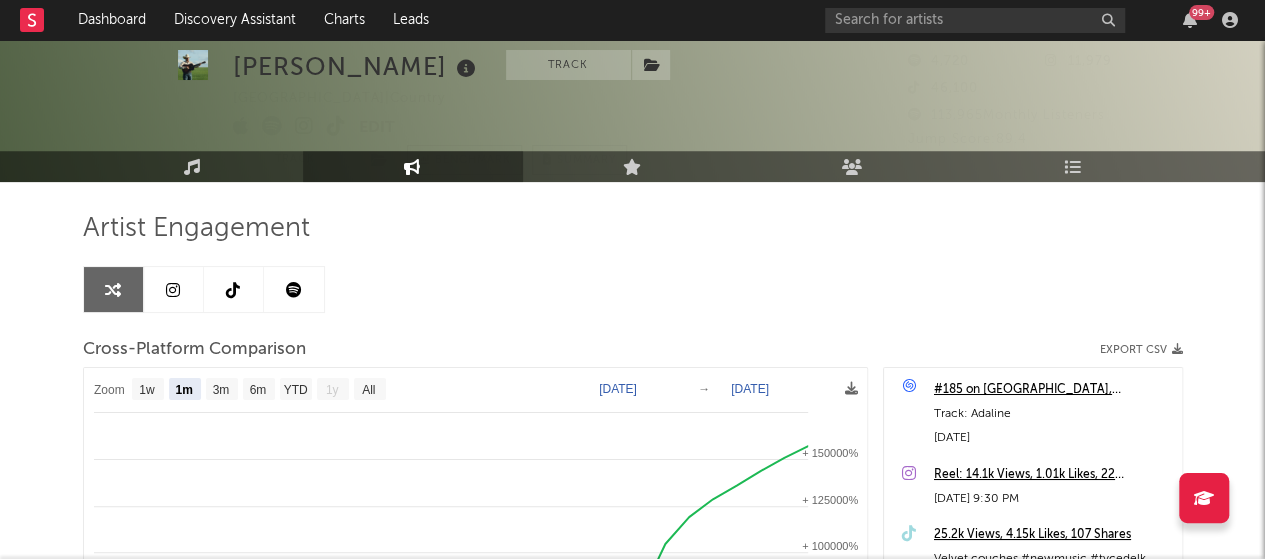 click at bounding box center [174, 289] 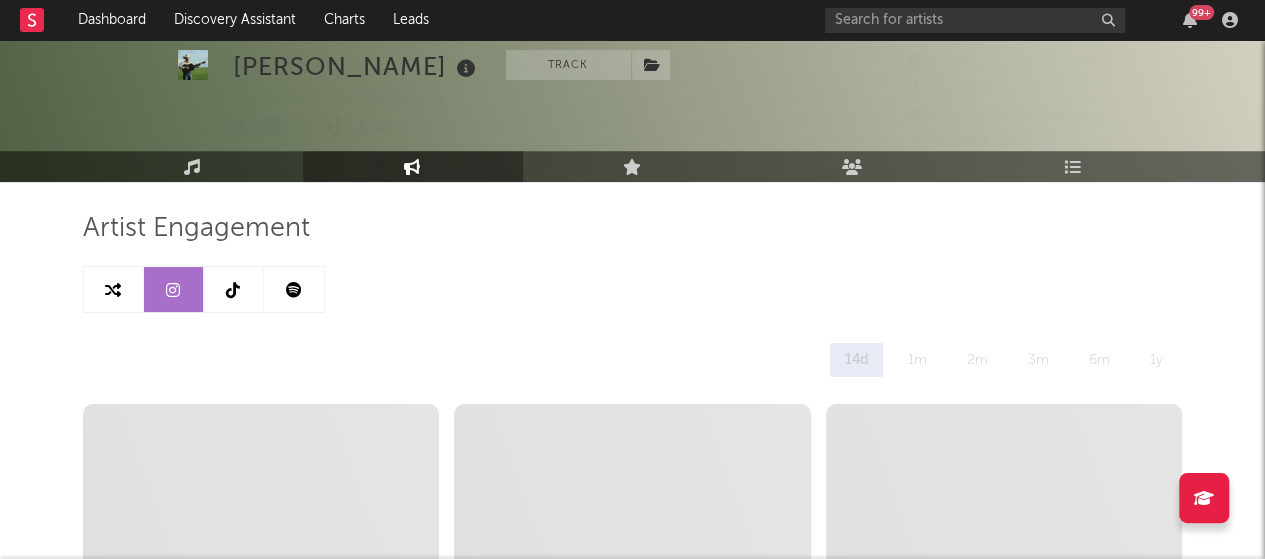 select on "1w" 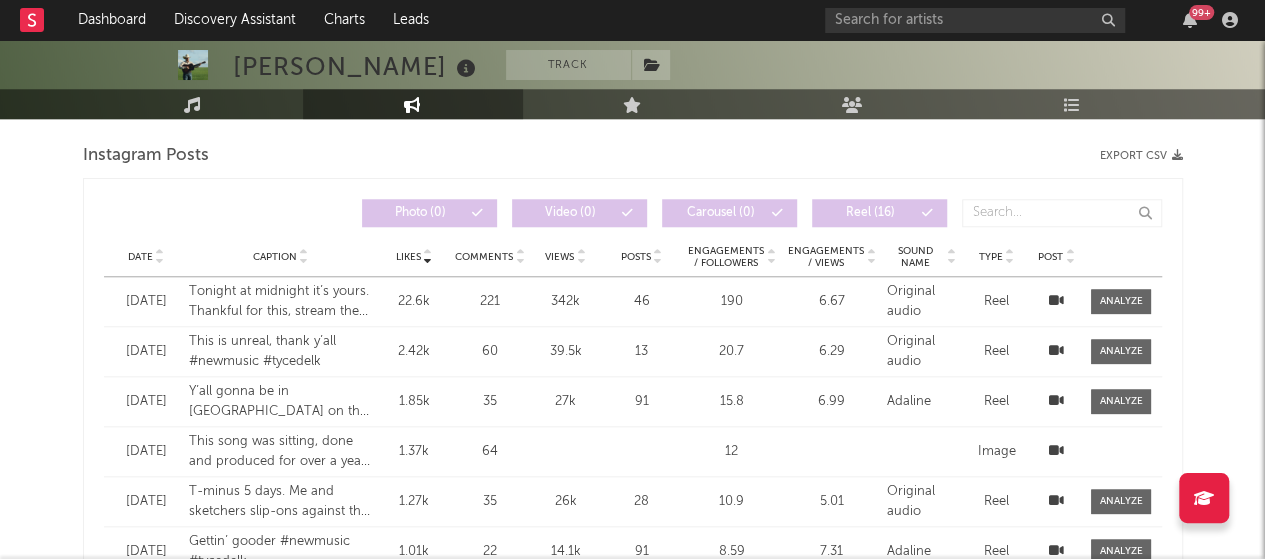 scroll, scrollTop: 833, scrollLeft: 0, axis: vertical 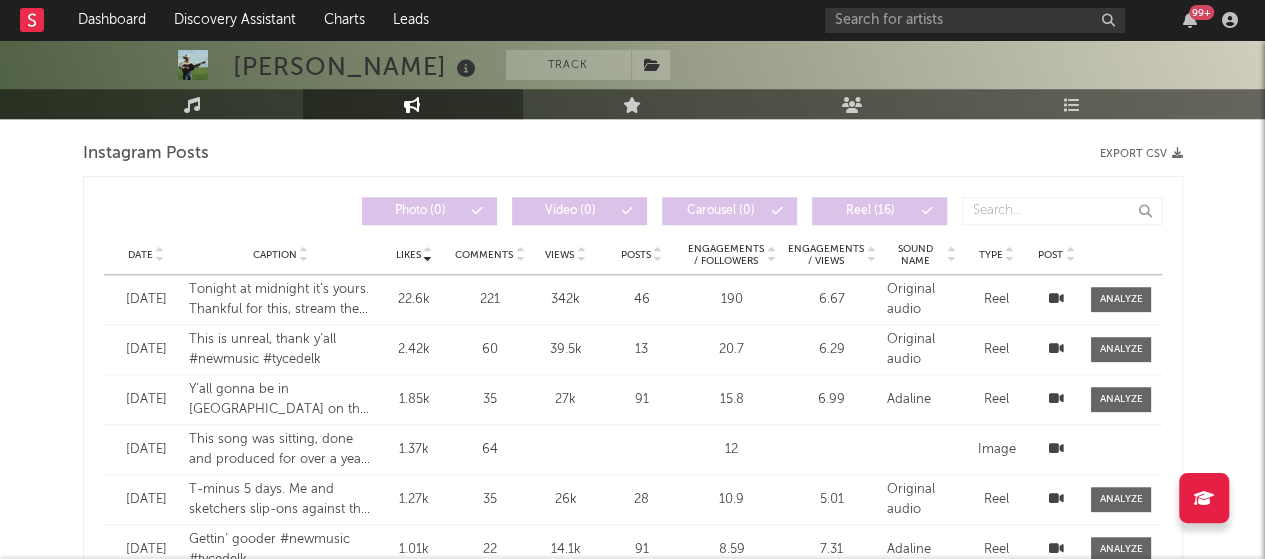 click at bounding box center [160, 259] 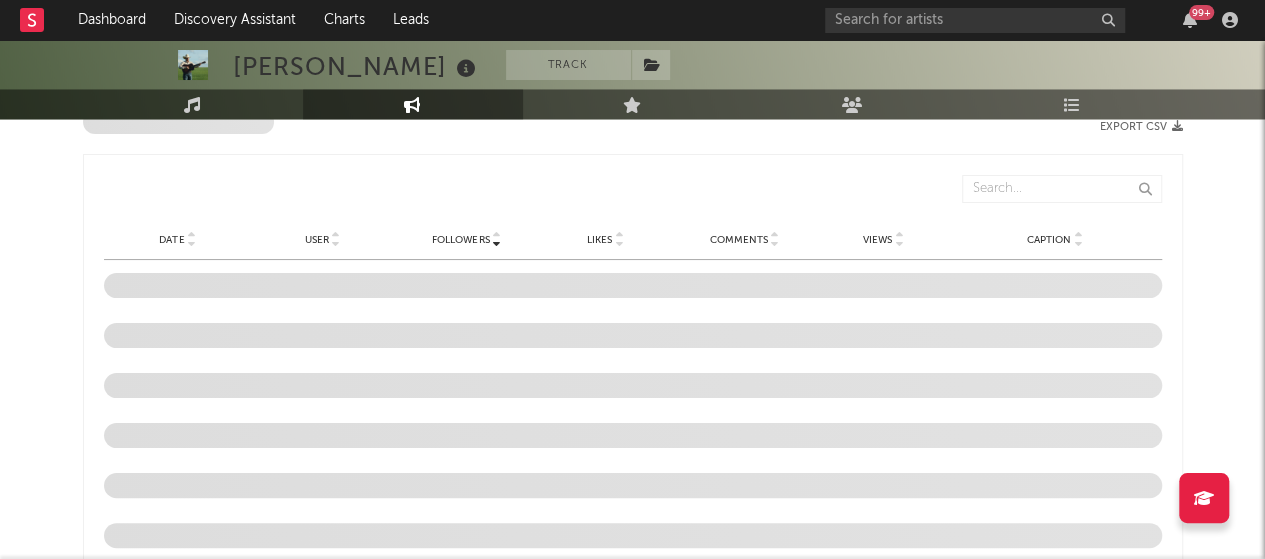 scroll, scrollTop: 1494, scrollLeft: 0, axis: vertical 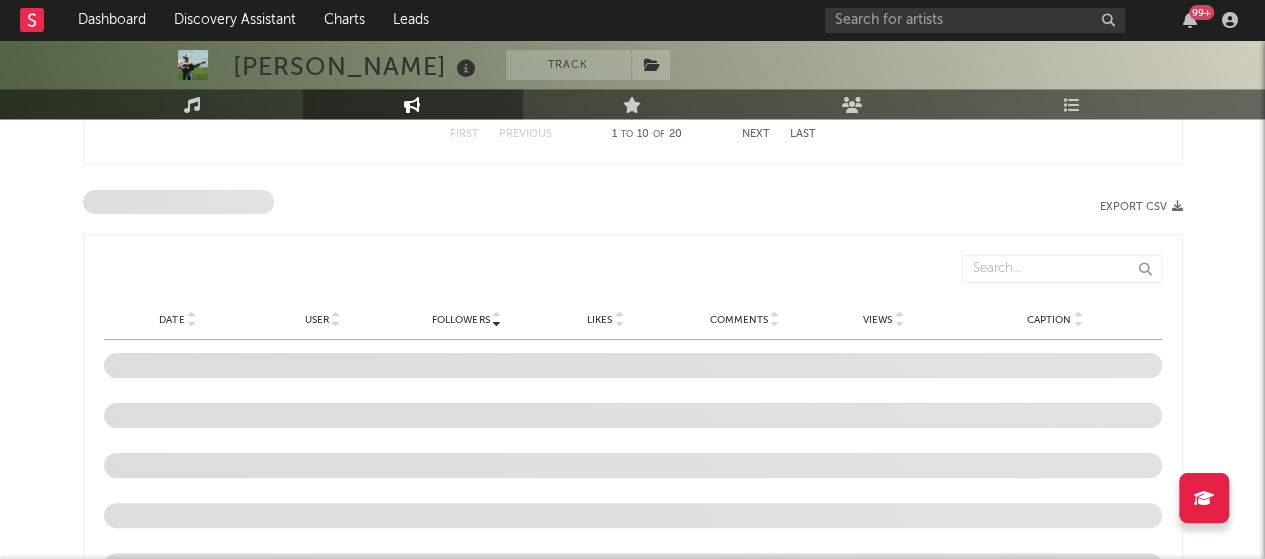 click at bounding box center (191, 324) 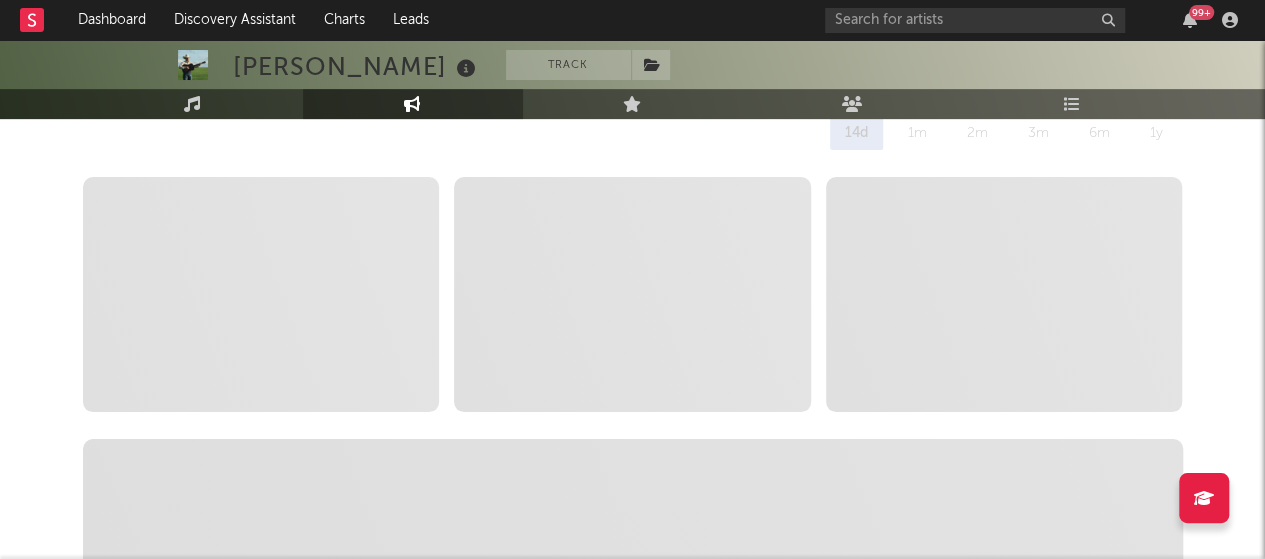 scroll, scrollTop: 0, scrollLeft: 0, axis: both 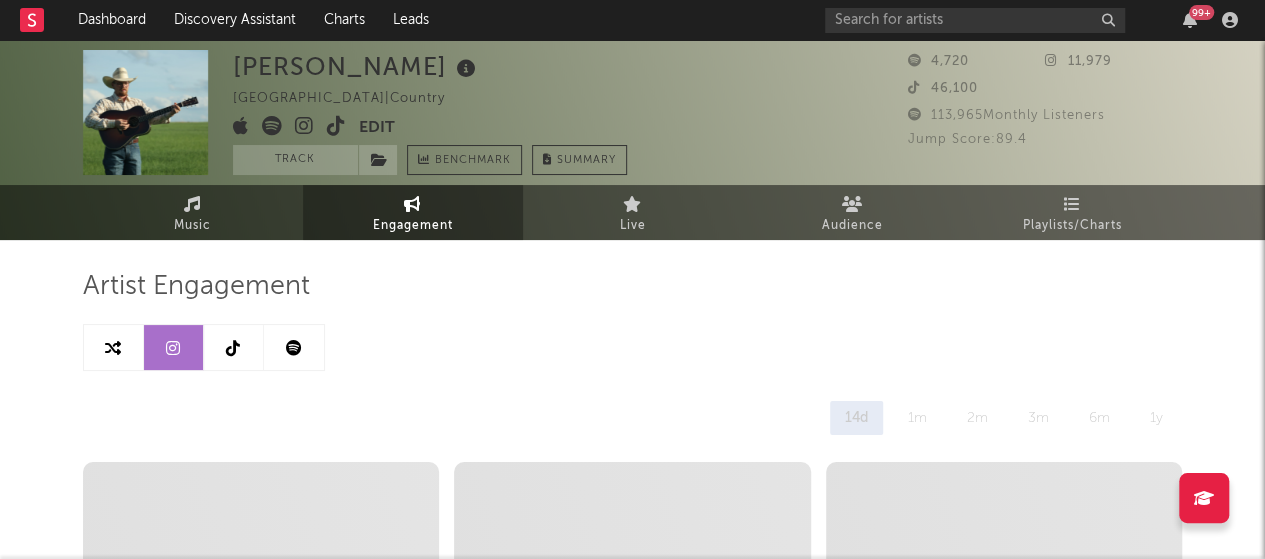click at bounding box center [234, 347] 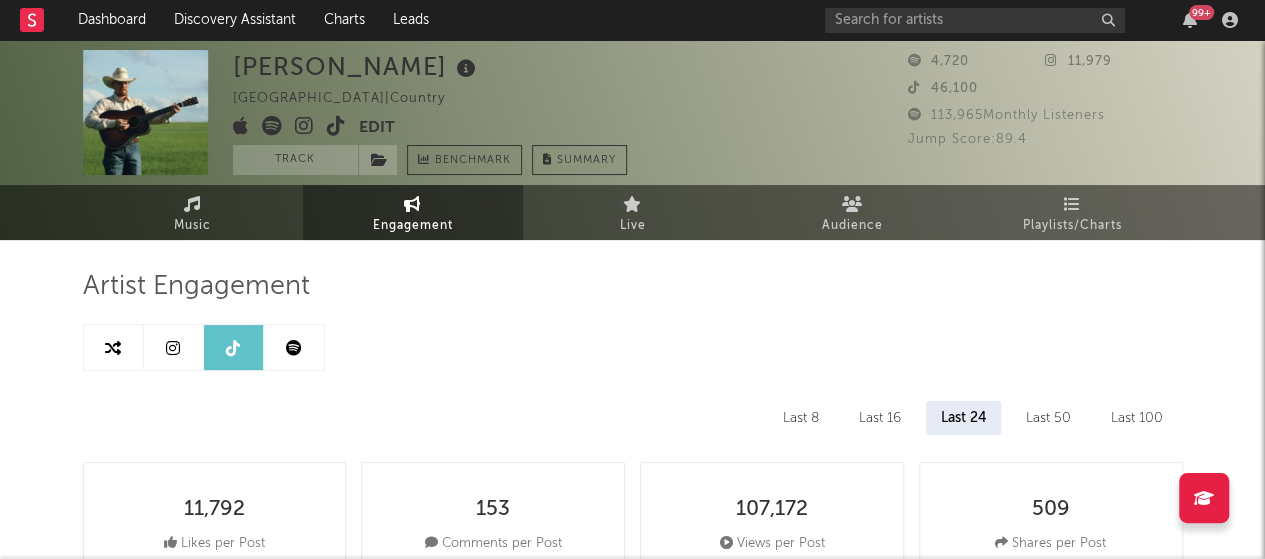 select on "6m" 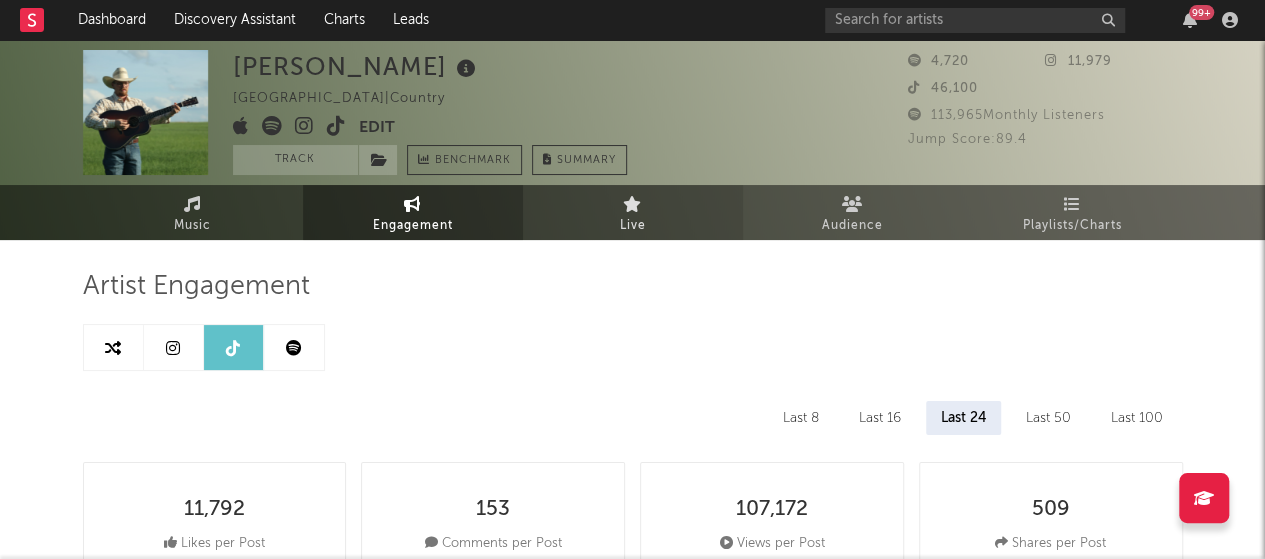 click on "Live" at bounding box center [633, 212] 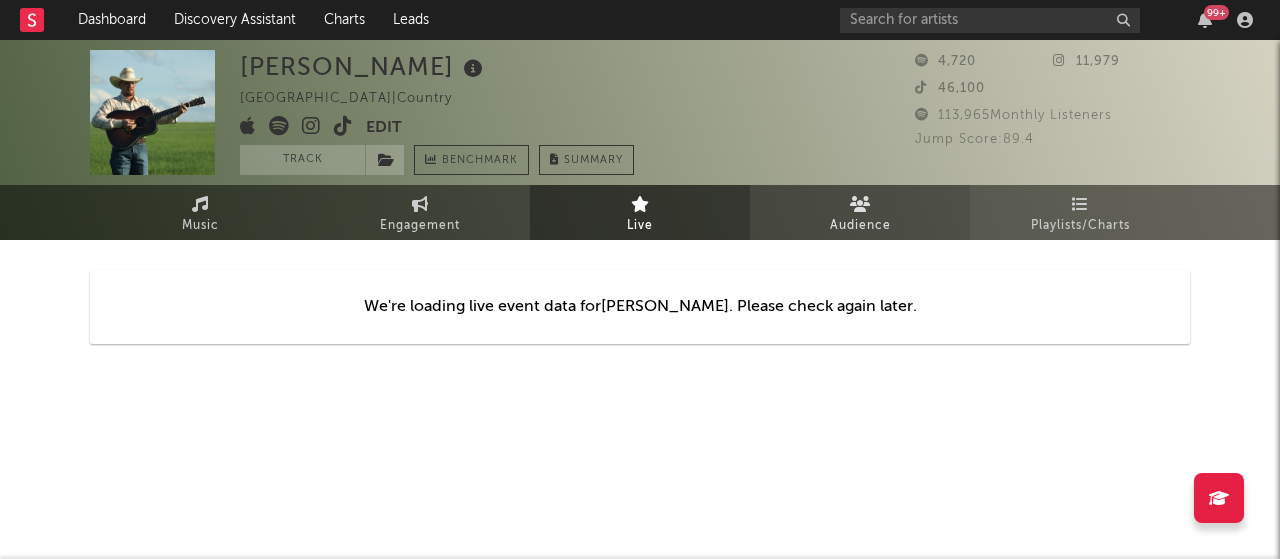 click on "Audience" at bounding box center (860, 226) 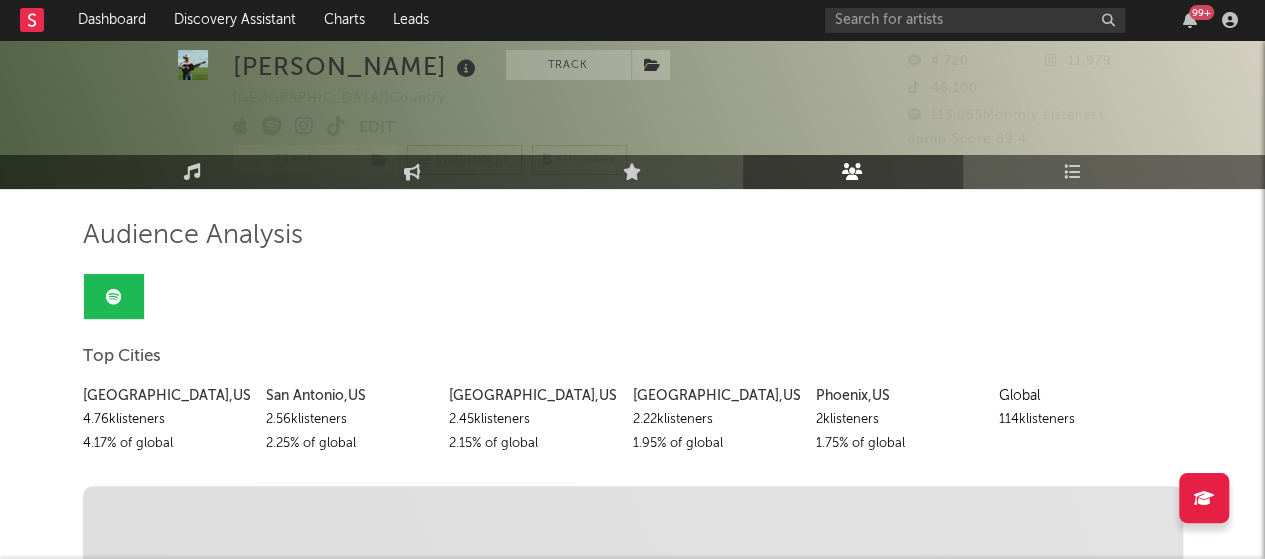 scroll, scrollTop: 49, scrollLeft: 0, axis: vertical 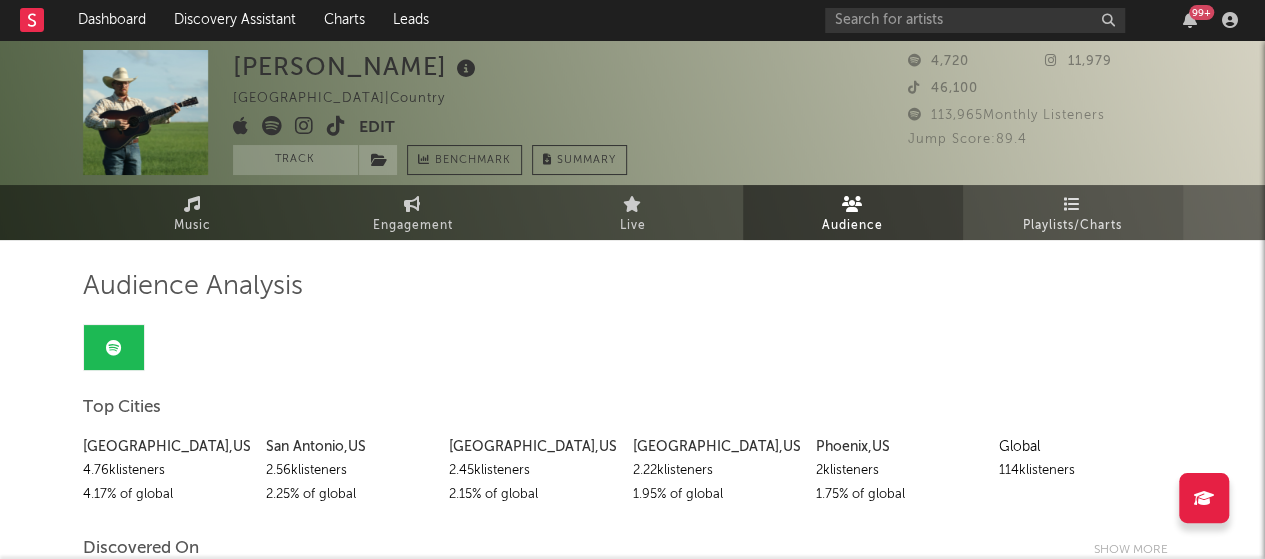 click on "Playlists/Charts" at bounding box center [1073, 212] 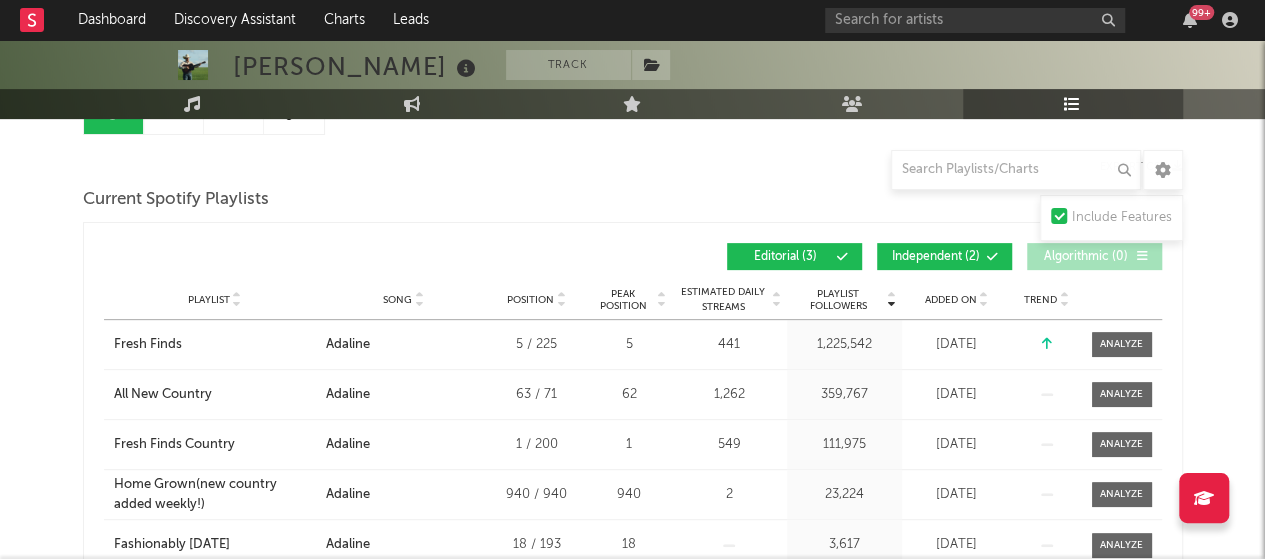 scroll, scrollTop: 237, scrollLeft: 0, axis: vertical 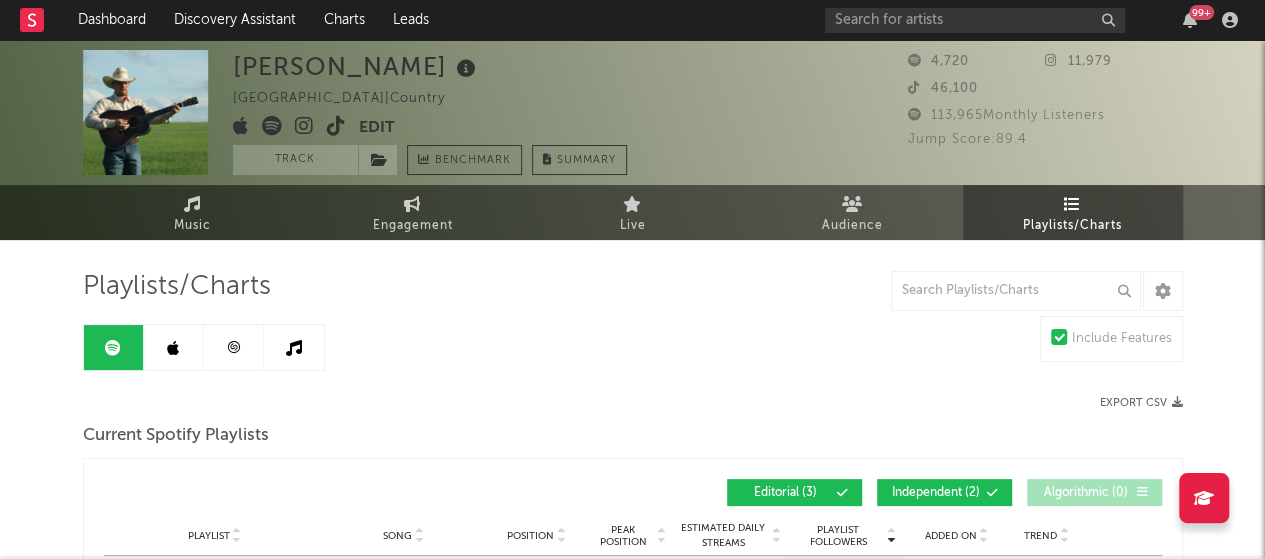 click at bounding box center (174, 347) 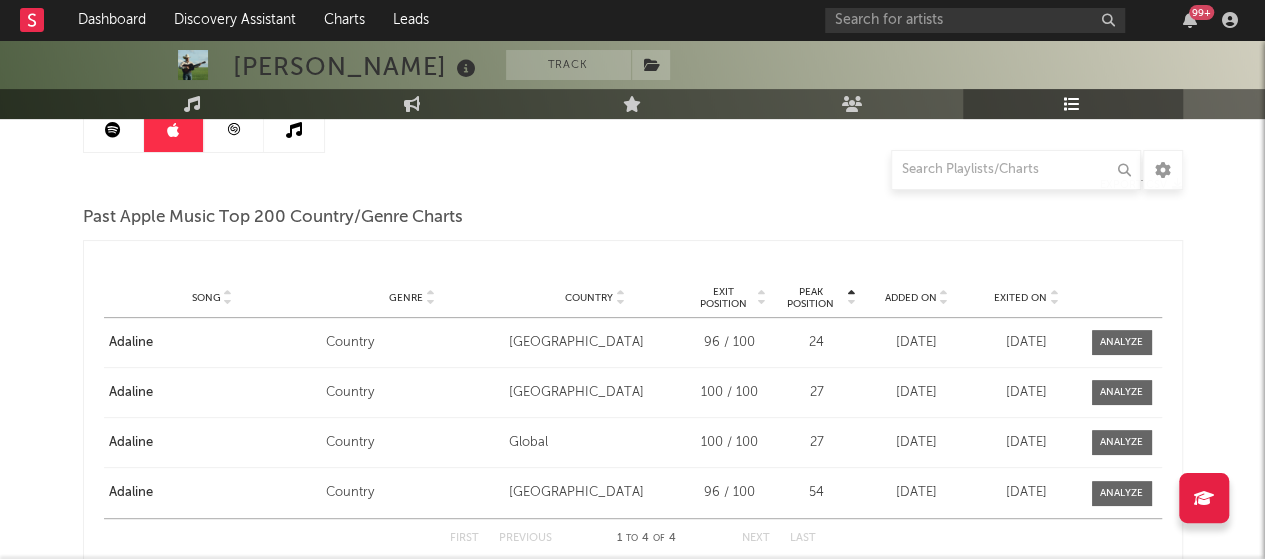 scroll, scrollTop: 216, scrollLeft: 0, axis: vertical 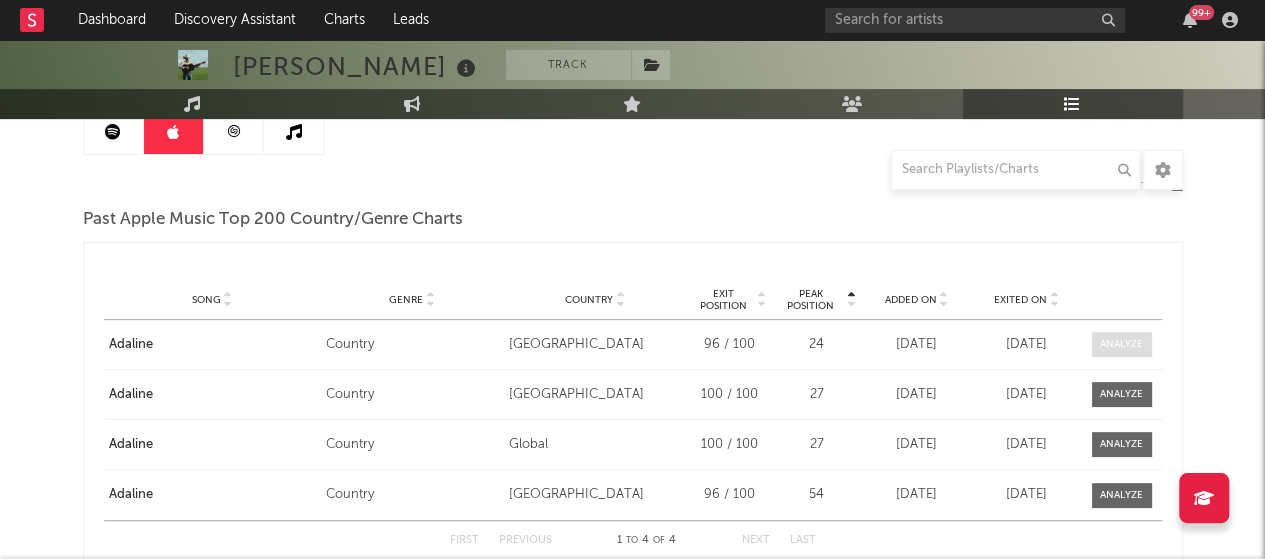 click at bounding box center (1121, 344) 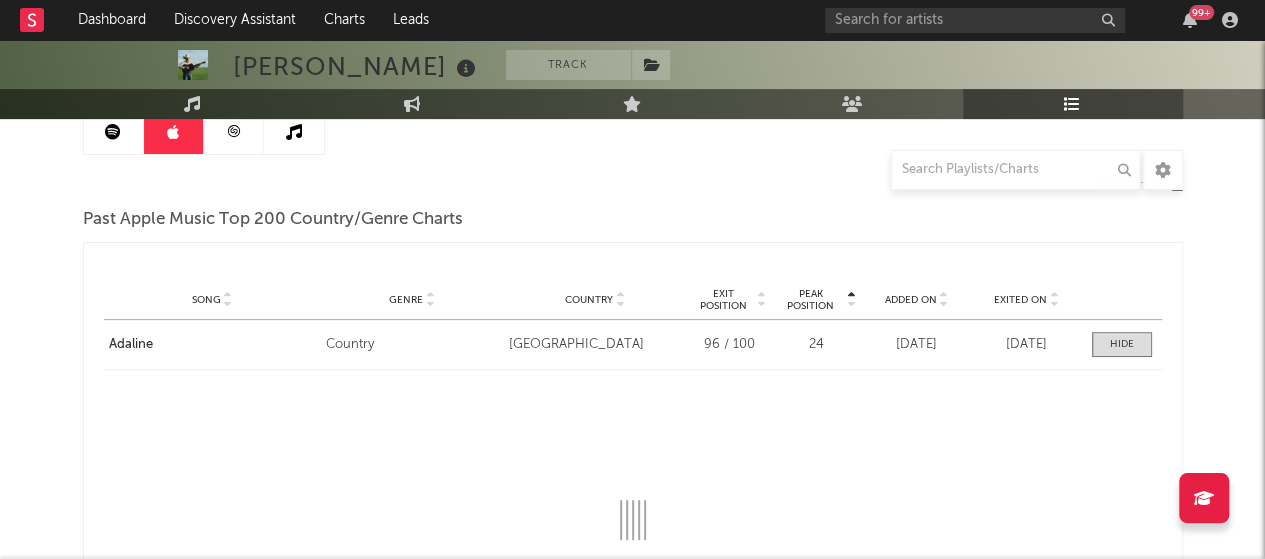 select on "1w" 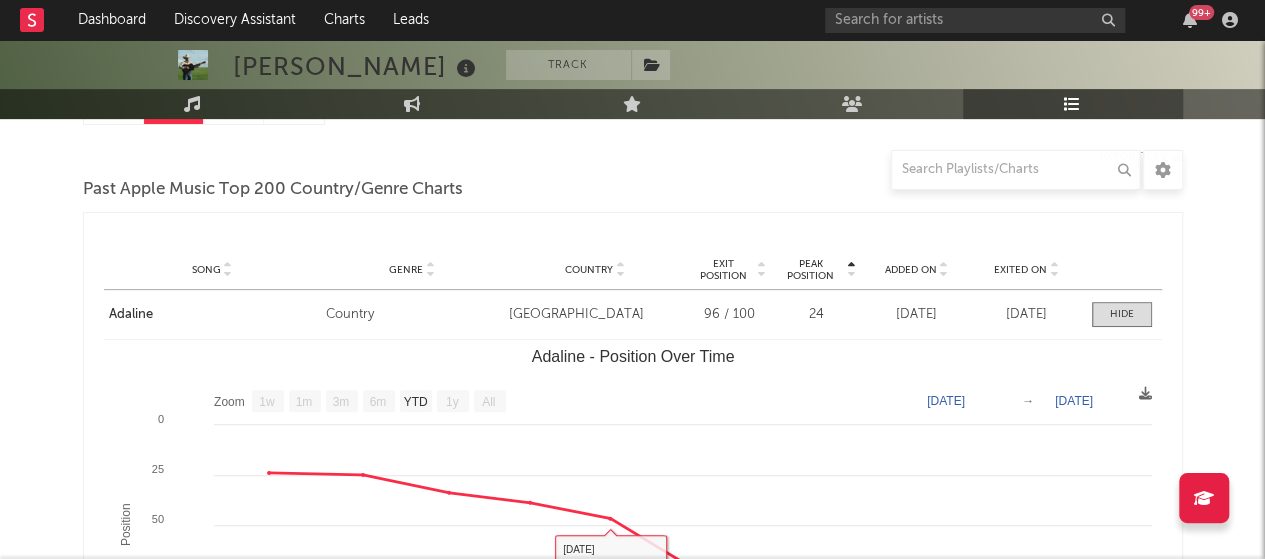 scroll, scrollTop: 242, scrollLeft: 0, axis: vertical 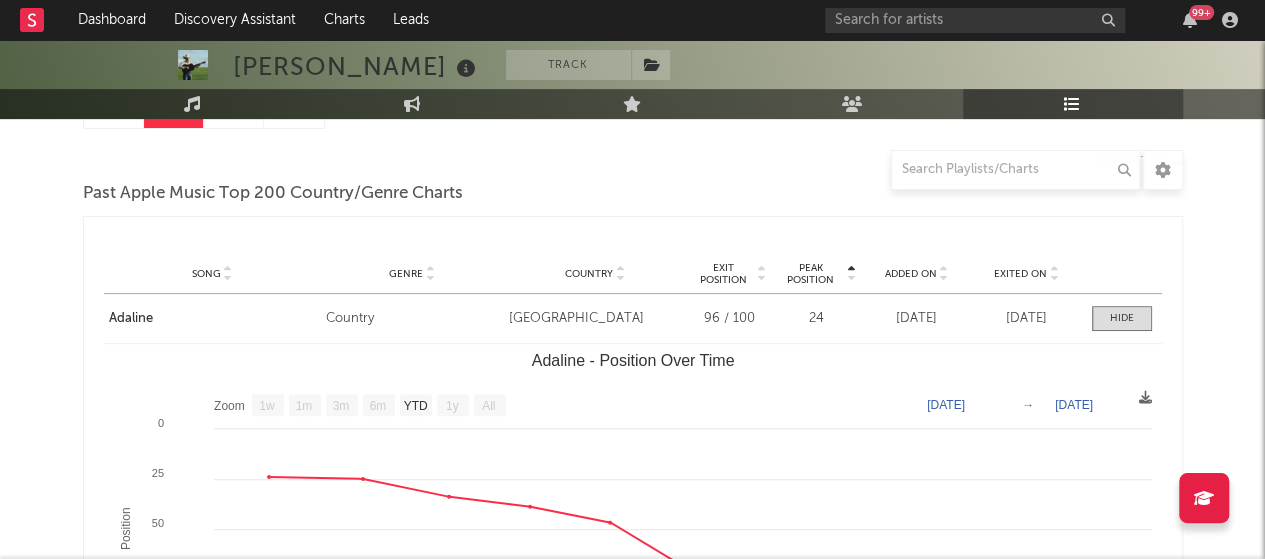 click on "Playlist Song Adaline Curator Genre Country Countries Country [GEOGRAPHIC_DATA] Chart Type Exit Position 96 / 100 Peak Position 24 Estimated Daily Streams Added On [DATE] Exited On [DATE]" at bounding box center (633, 318) 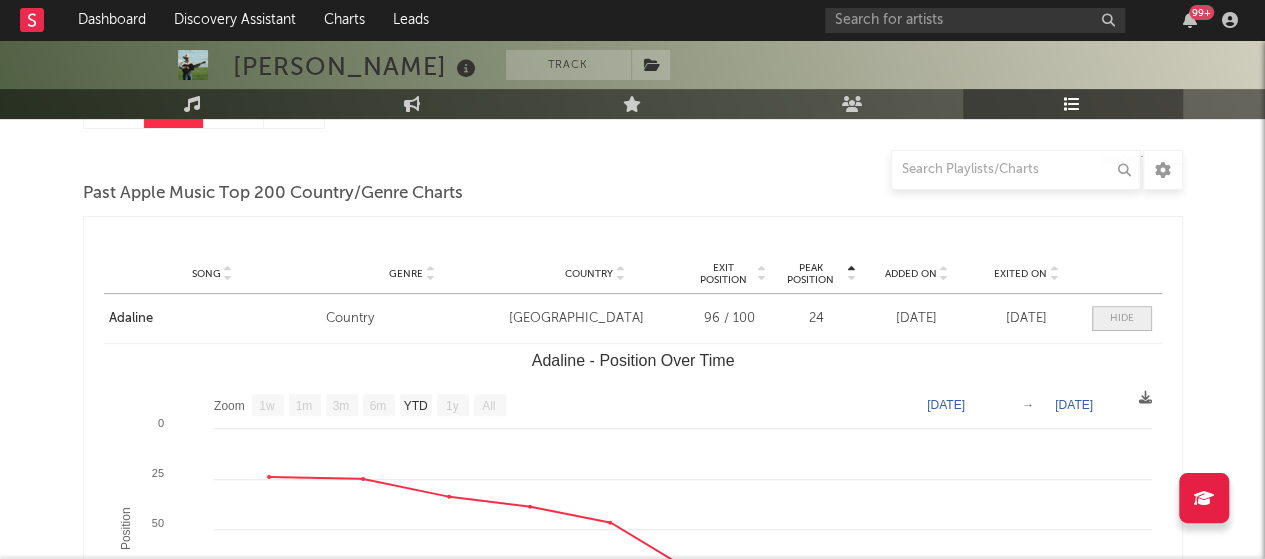 click at bounding box center (1122, 318) 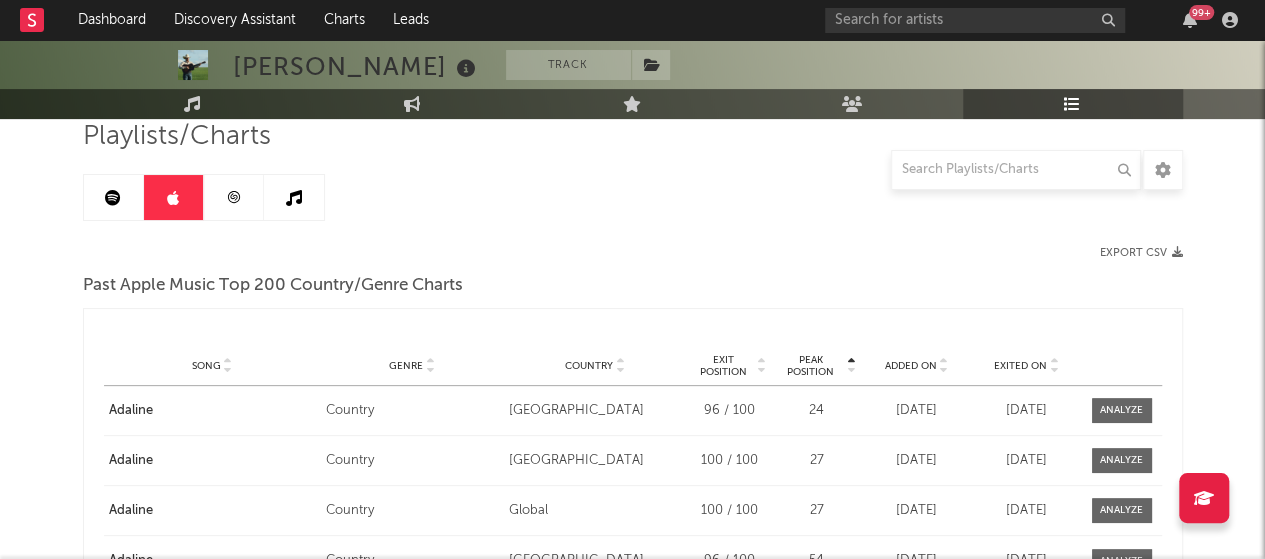 scroll, scrollTop: 150, scrollLeft: 0, axis: vertical 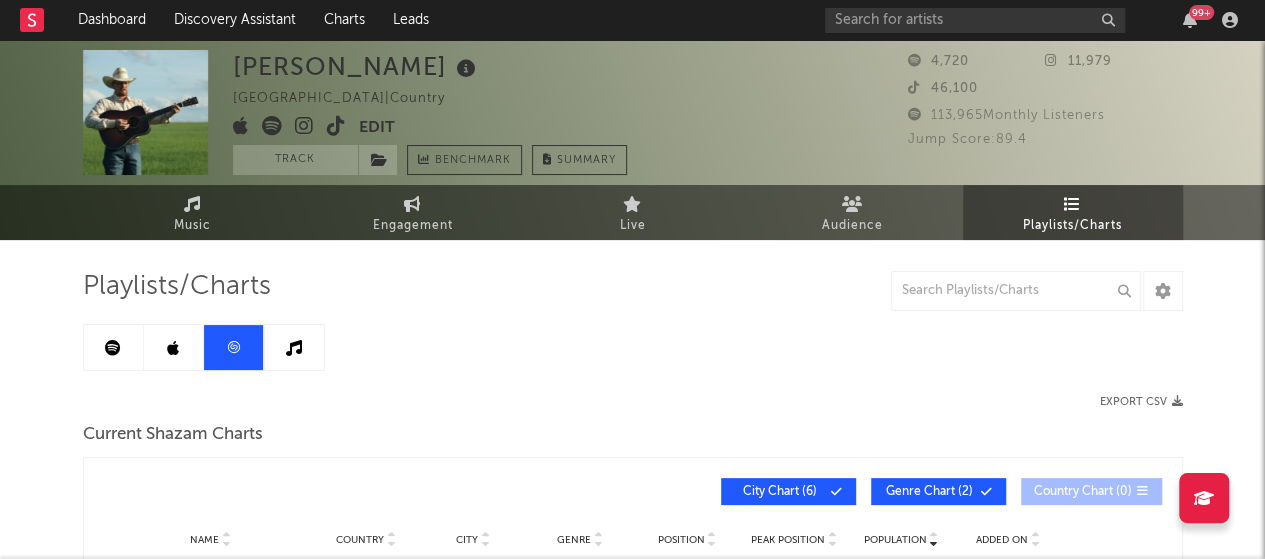 click at bounding box center (294, 347) 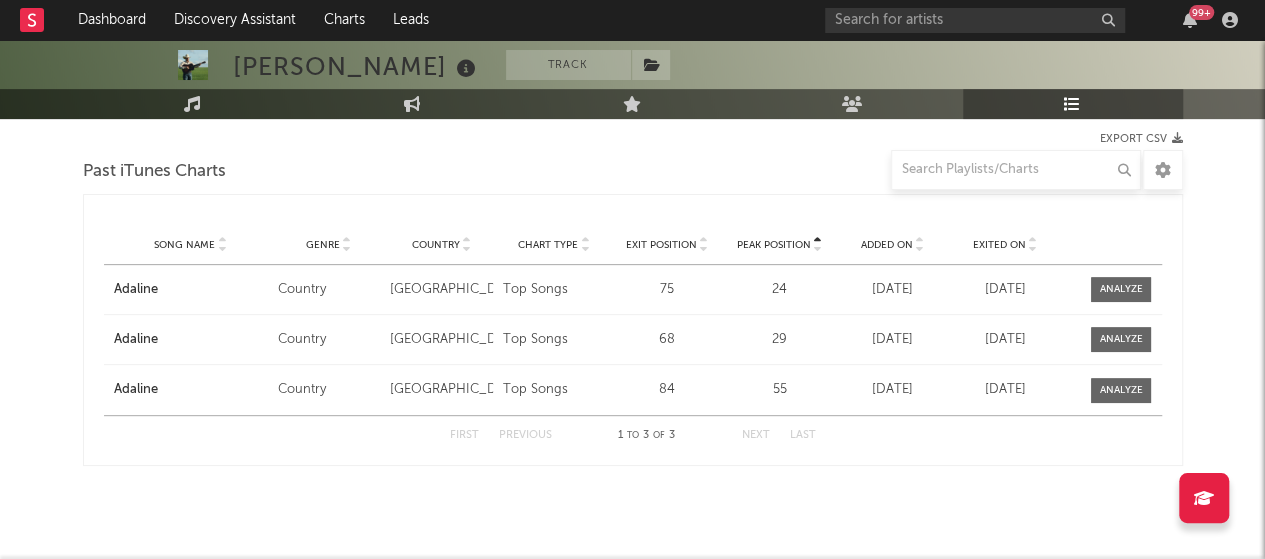 scroll, scrollTop: 0, scrollLeft: 0, axis: both 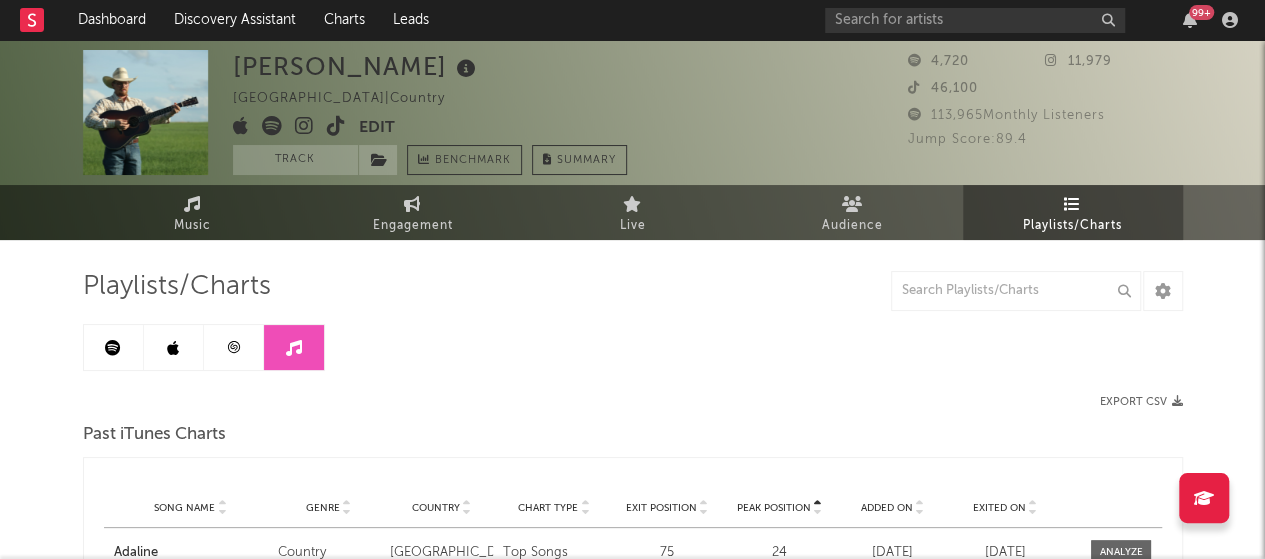 click at bounding box center (114, 347) 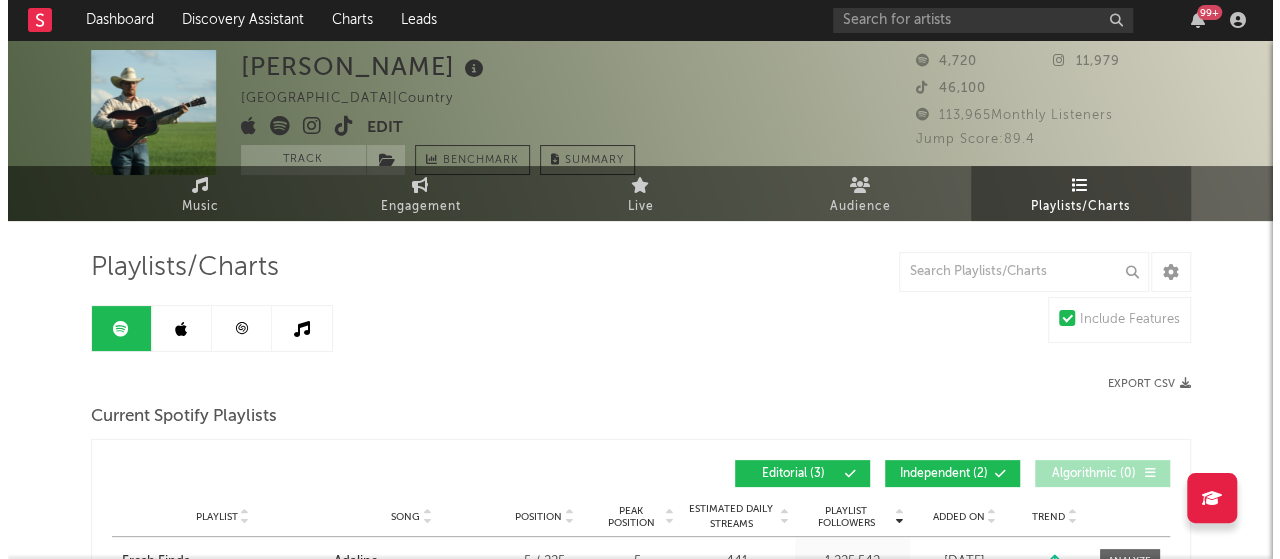 scroll, scrollTop: 0, scrollLeft: 0, axis: both 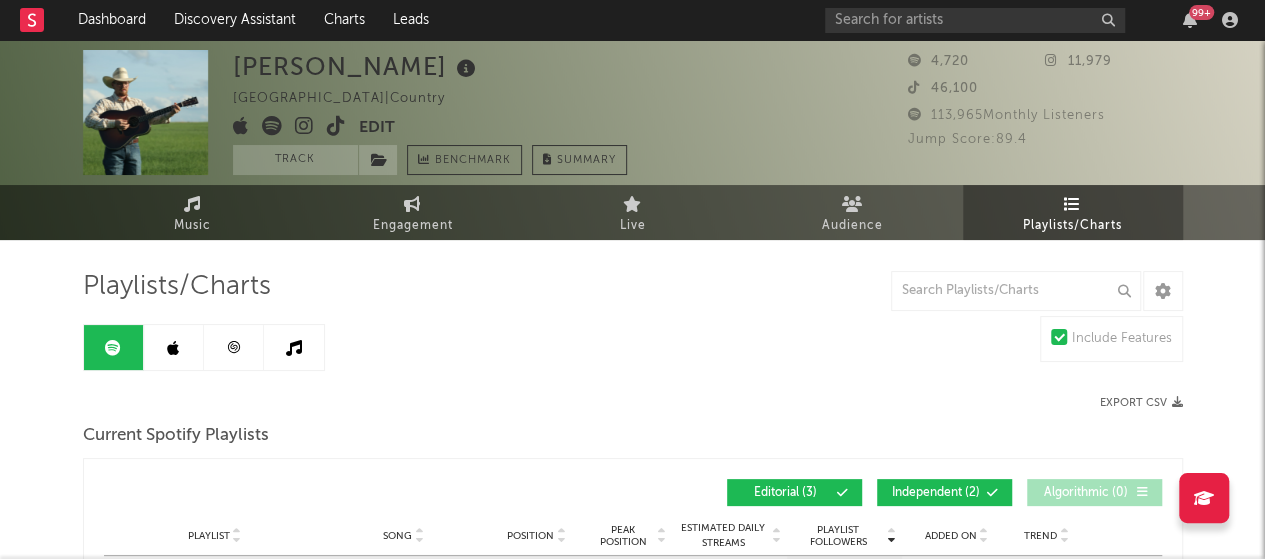 click on "Edit" at bounding box center (377, 128) 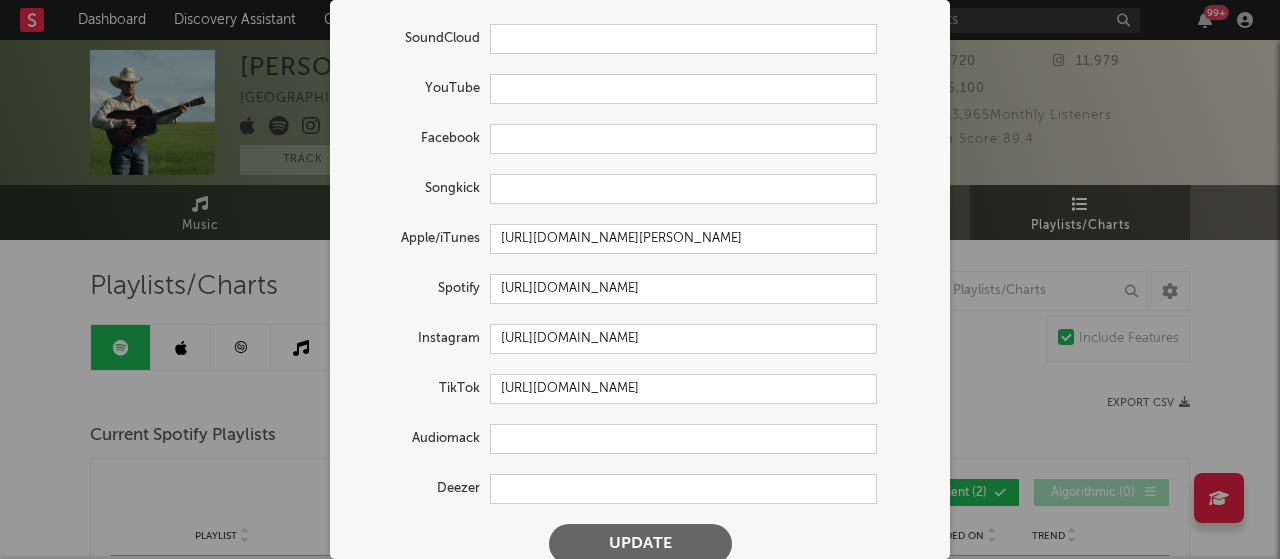 scroll, scrollTop: 109, scrollLeft: 0, axis: vertical 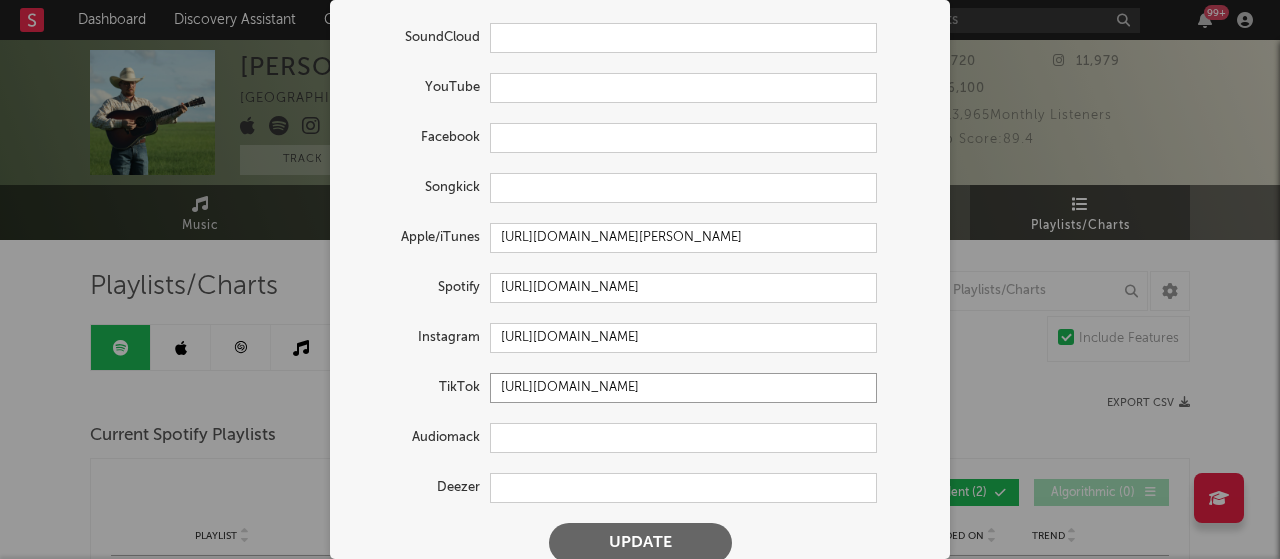 click on "[URL][DOMAIN_NAME]" at bounding box center (683, 388) 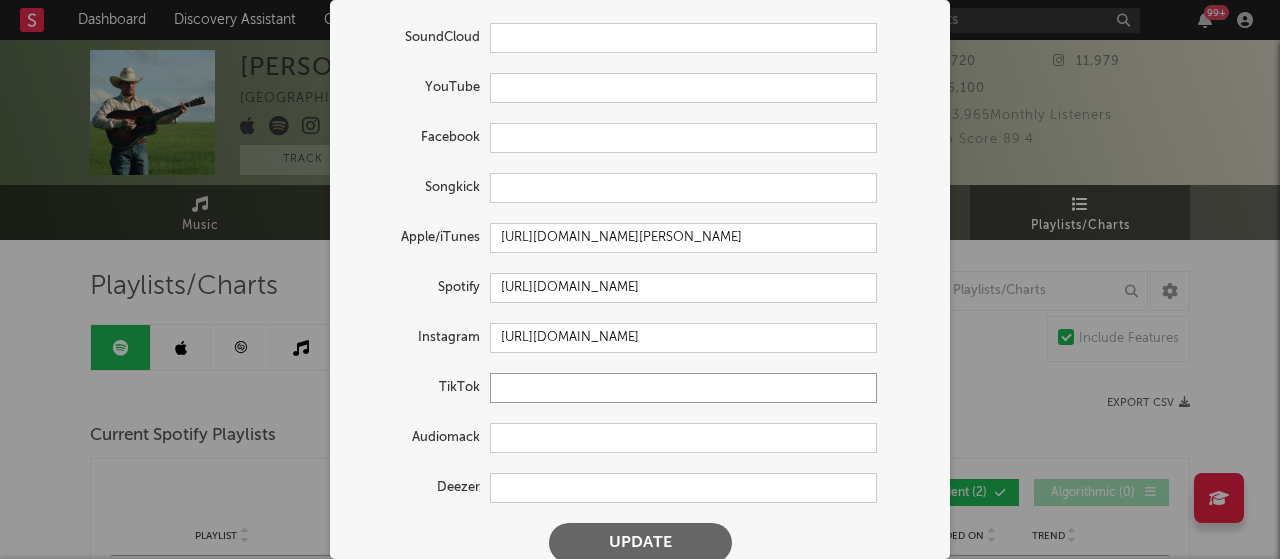 paste on "[URL][DOMAIN_NAME]" 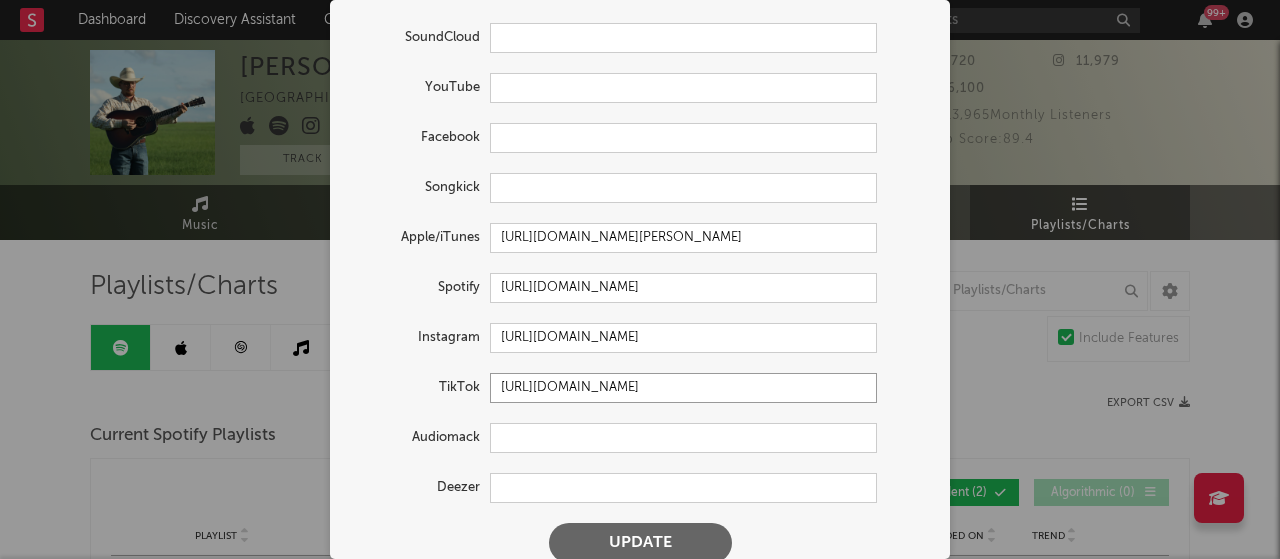 type on "[URL][DOMAIN_NAME]" 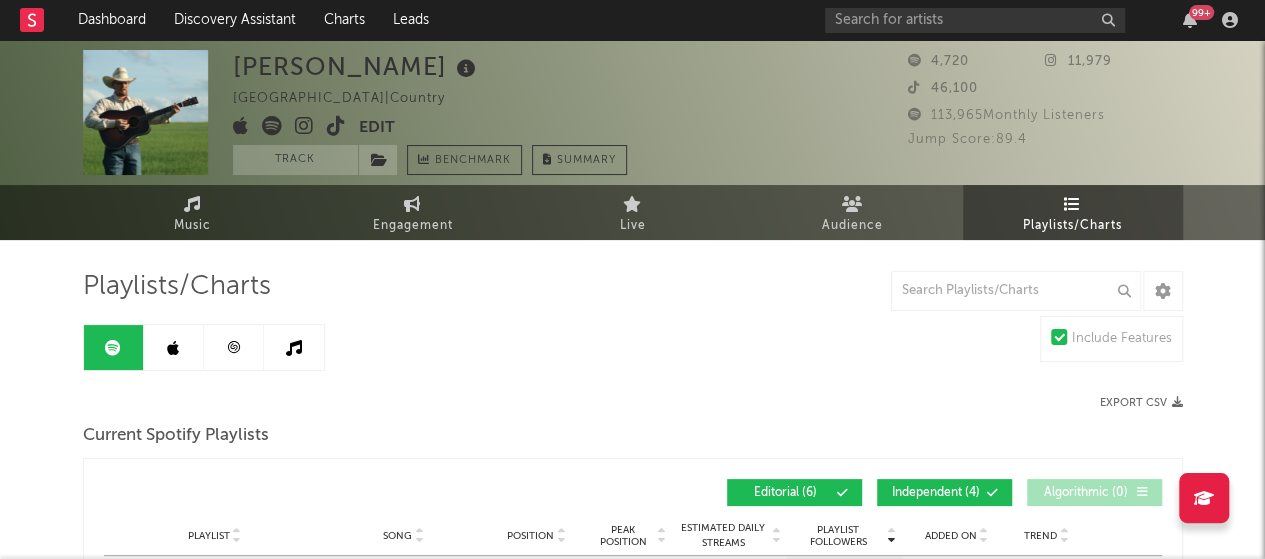 click on "Edit" at bounding box center [377, 128] 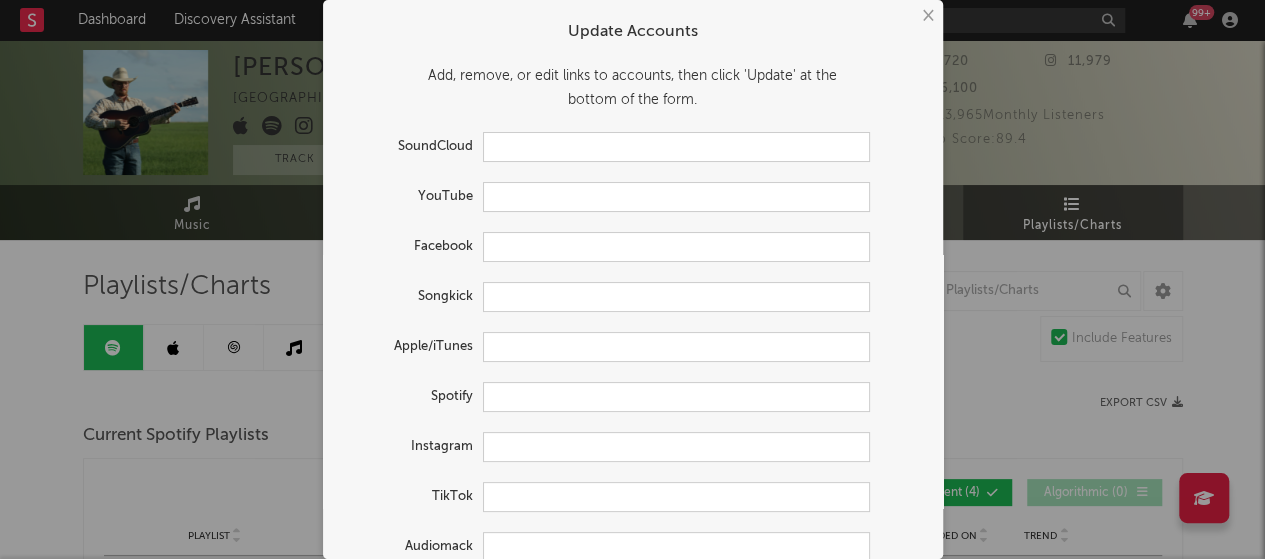 type on "[URL][DOMAIN_NAME][PERSON_NAME]" 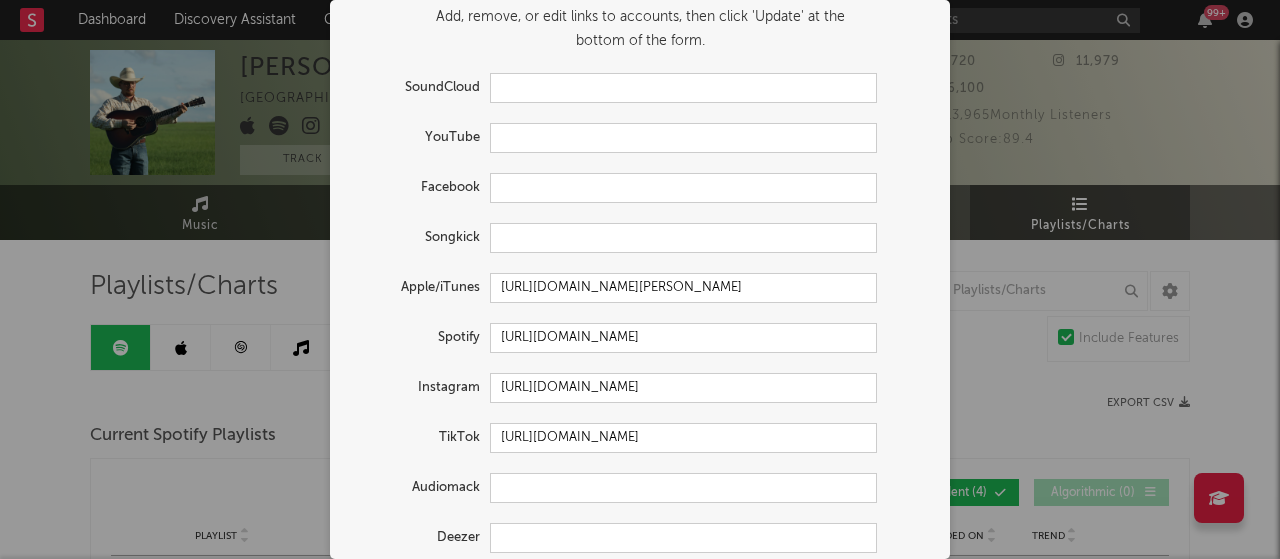 scroll, scrollTop: 60, scrollLeft: 0, axis: vertical 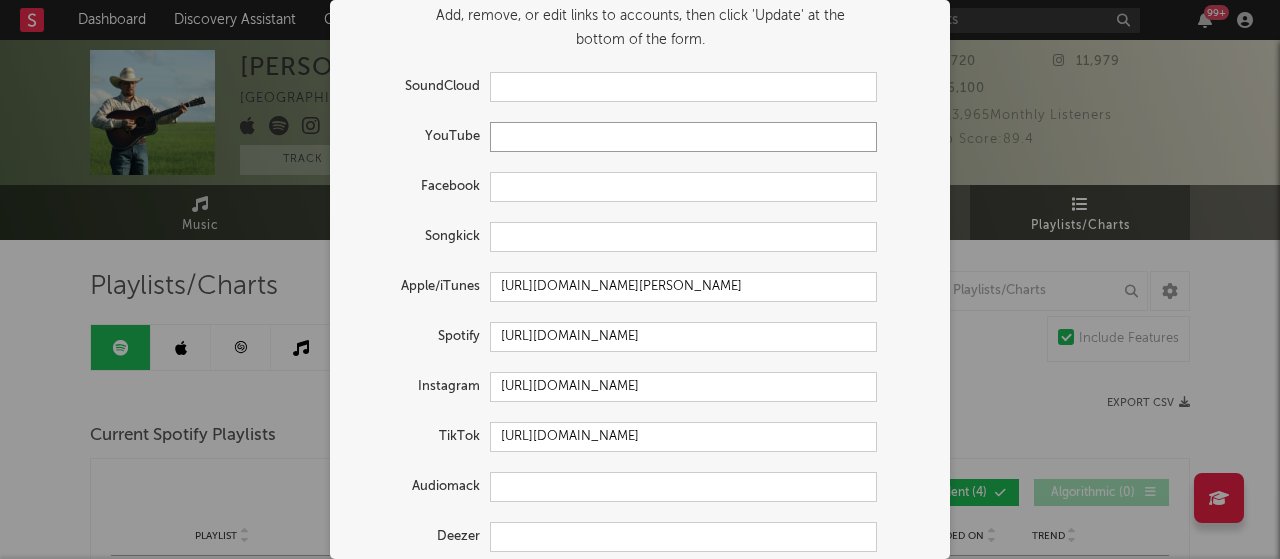 click at bounding box center [683, 137] 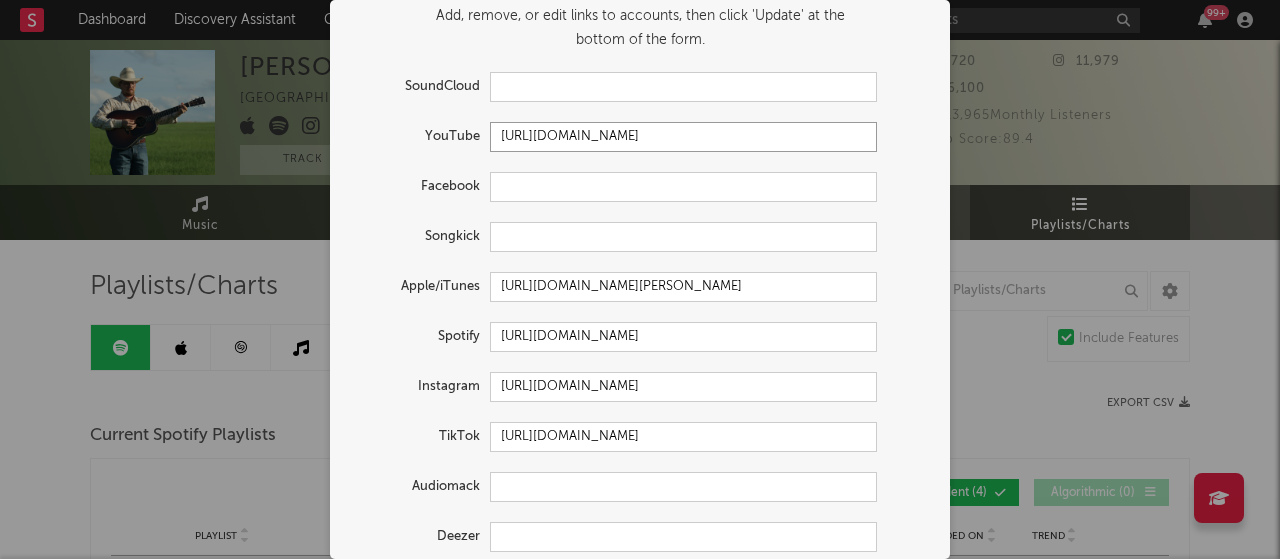 scroll, scrollTop: 0, scrollLeft: 33, axis: horizontal 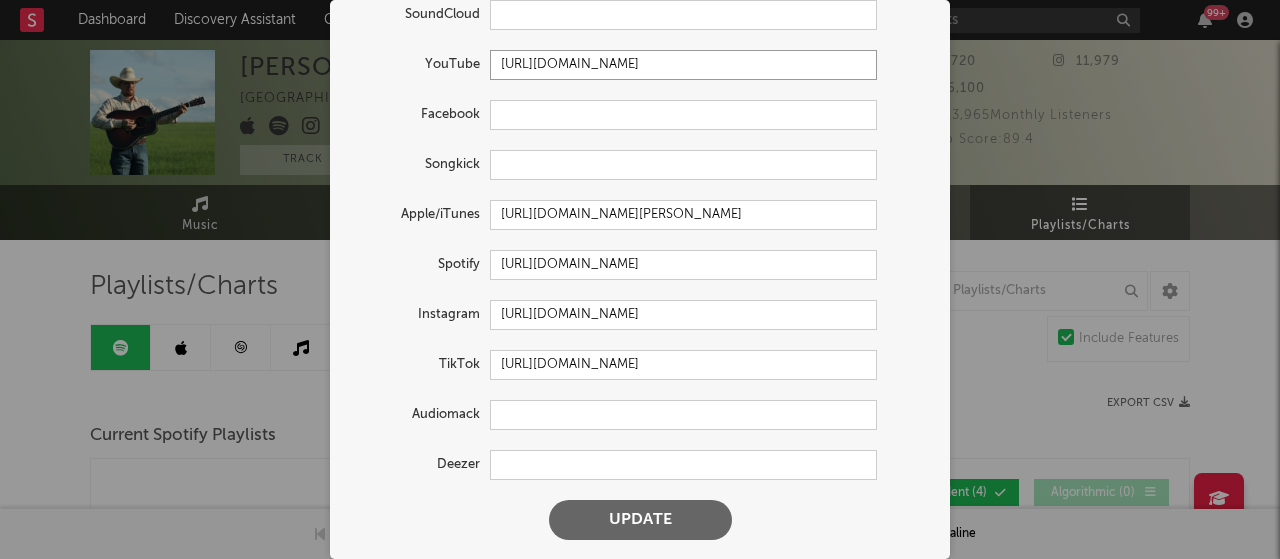 type on "[URL][DOMAIN_NAME]" 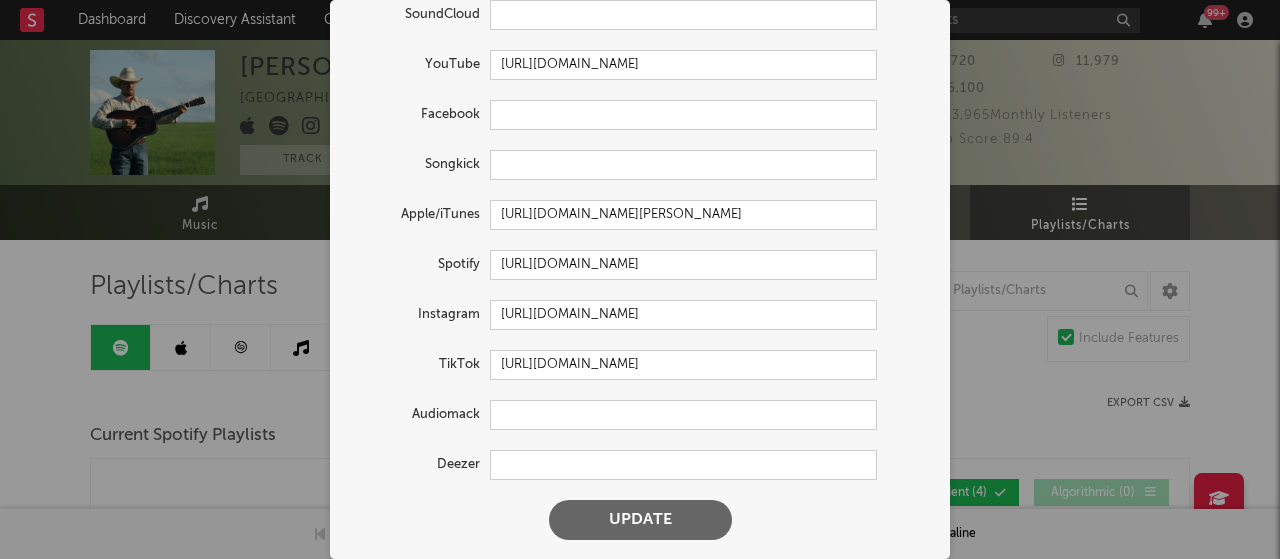 click on "Update" at bounding box center [640, 520] 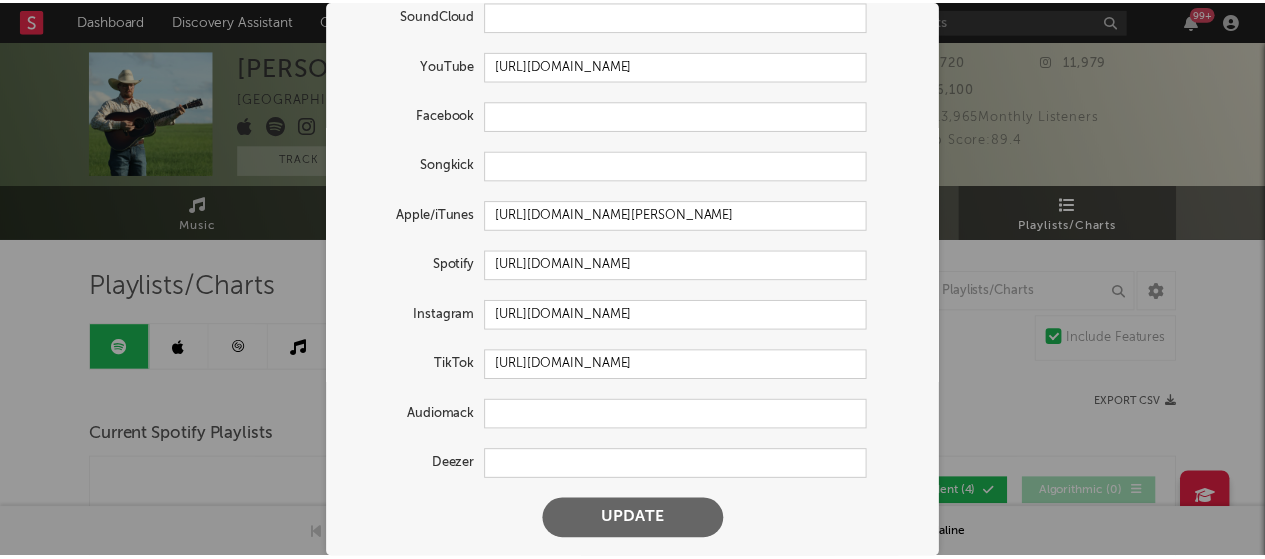 scroll, scrollTop: 0, scrollLeft: 0, axis: both 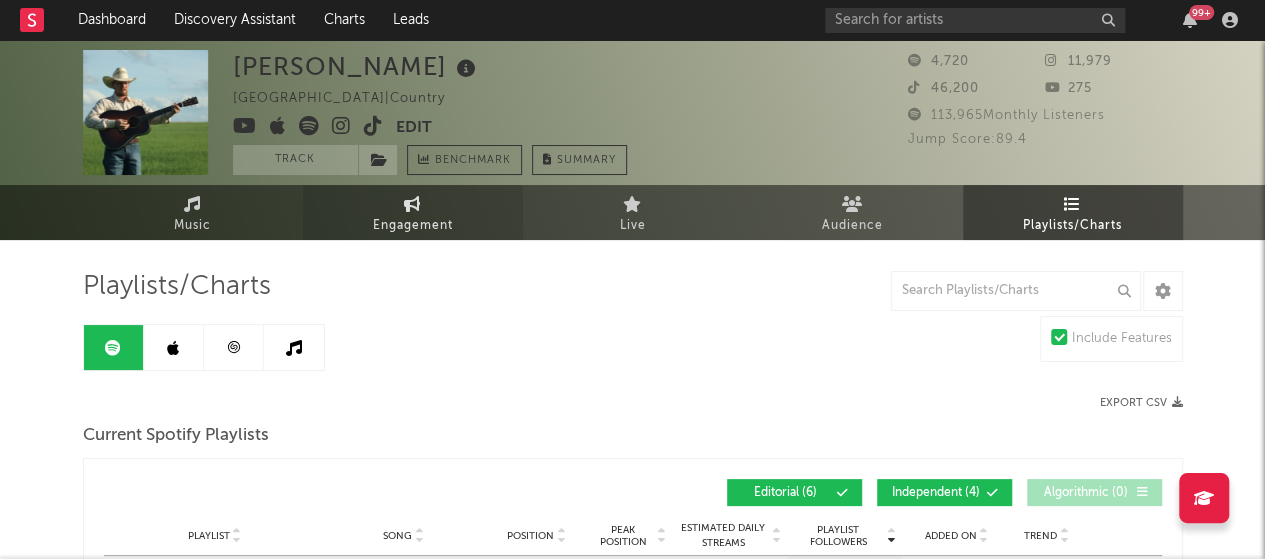 click on "Engagement" at bounding box center (413, 226) 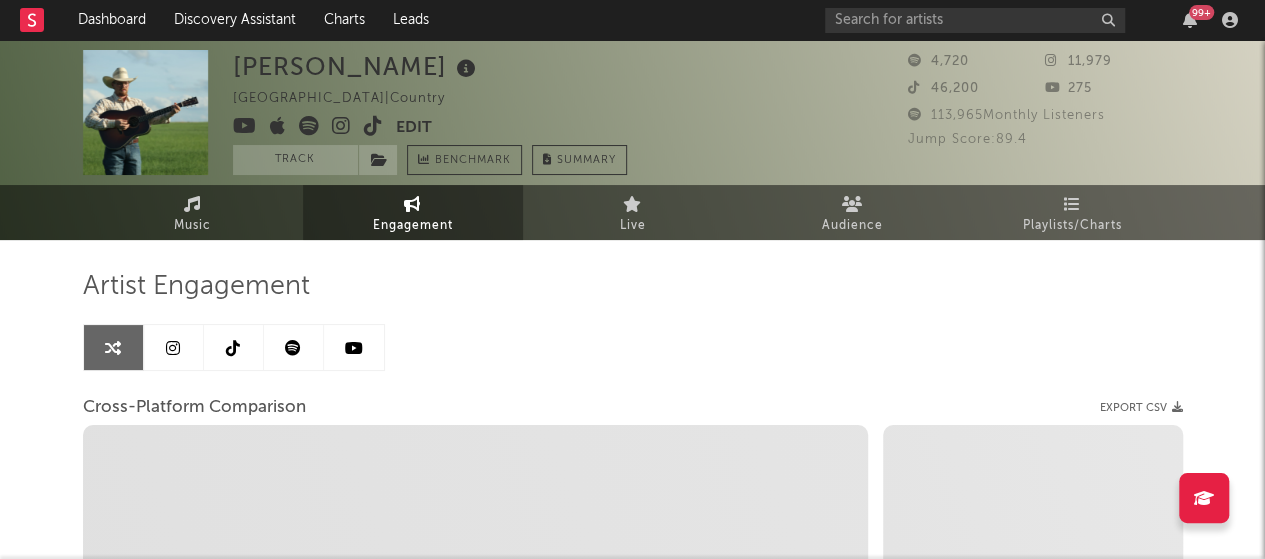 select on "1w" 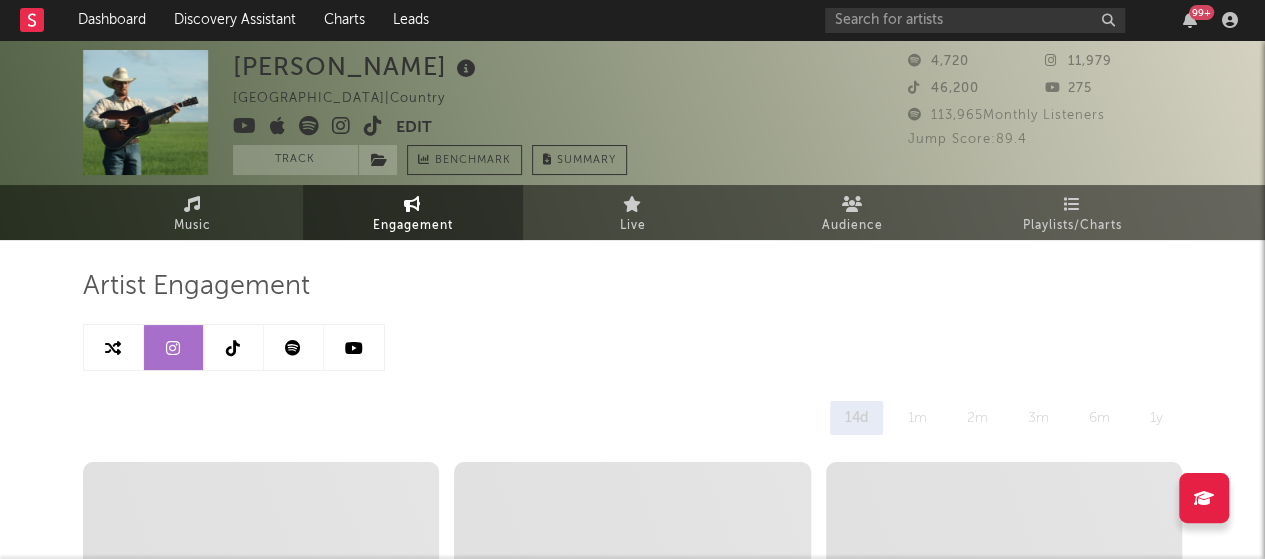 select on "1w" 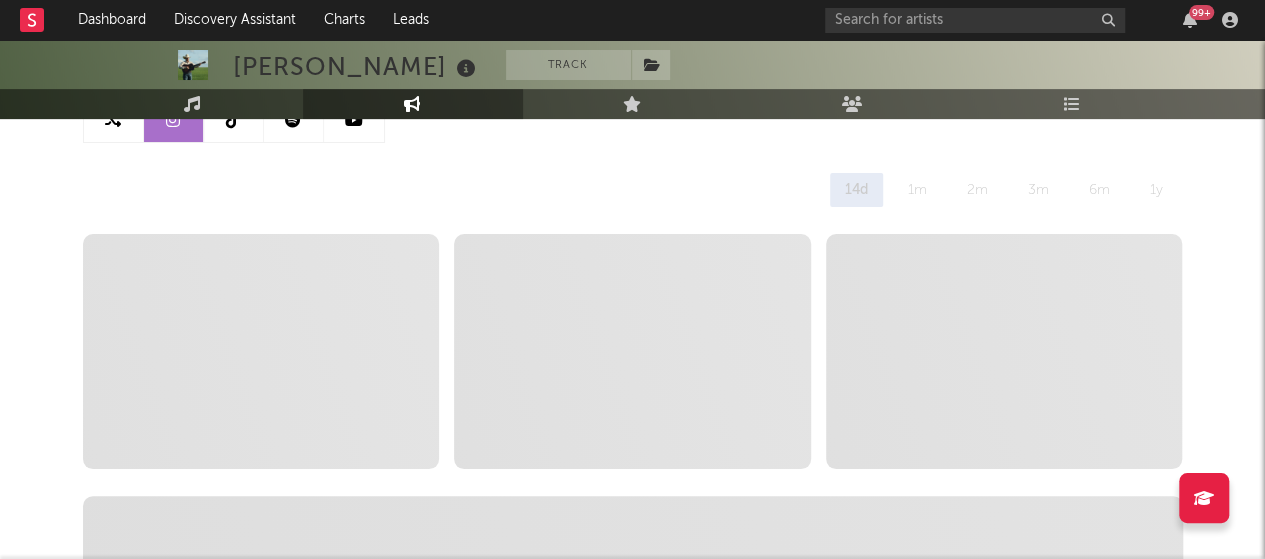 scroll, scrollTop: 229, scrollLeft: 0, axis: vertical 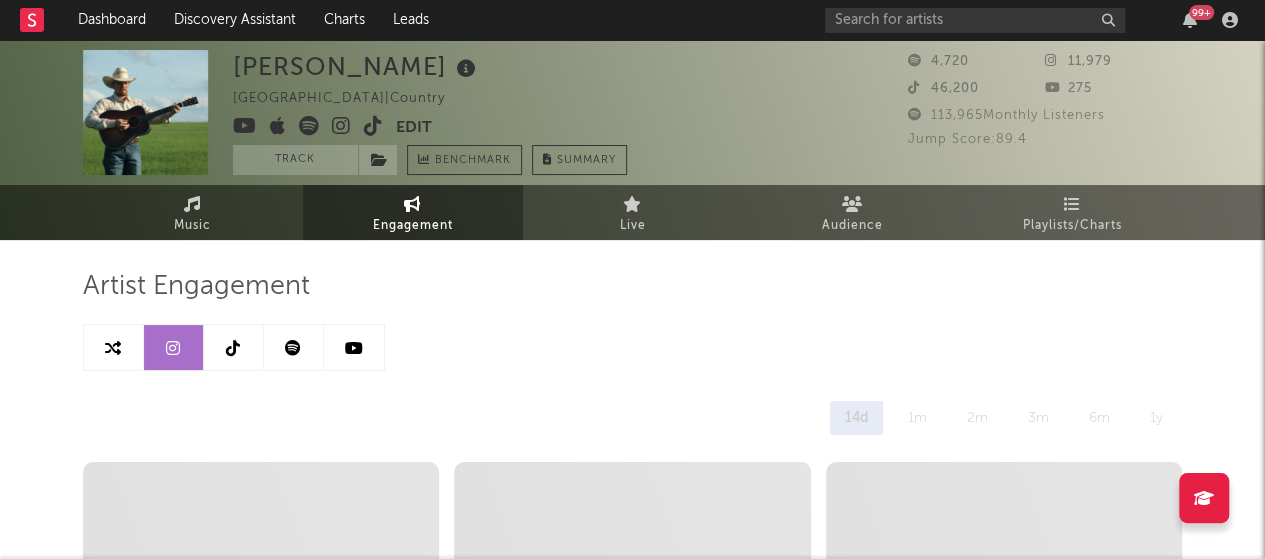 click at bounding box center (233, 348) 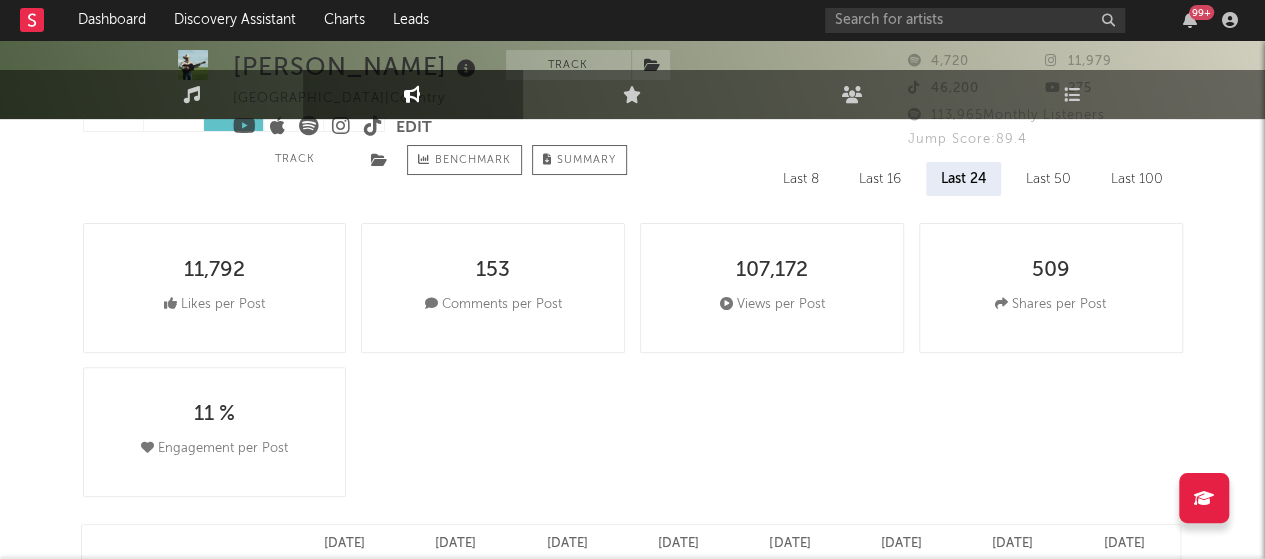 select on "6m" 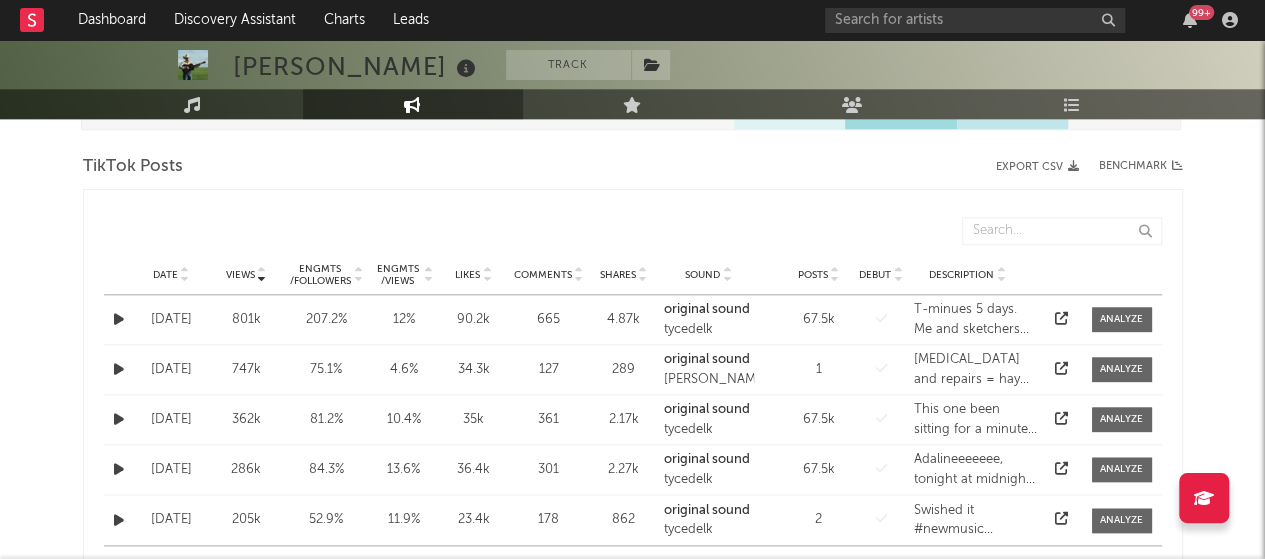 scroll, scrollTop: 986, scrollLeft: 0, axis: vertical 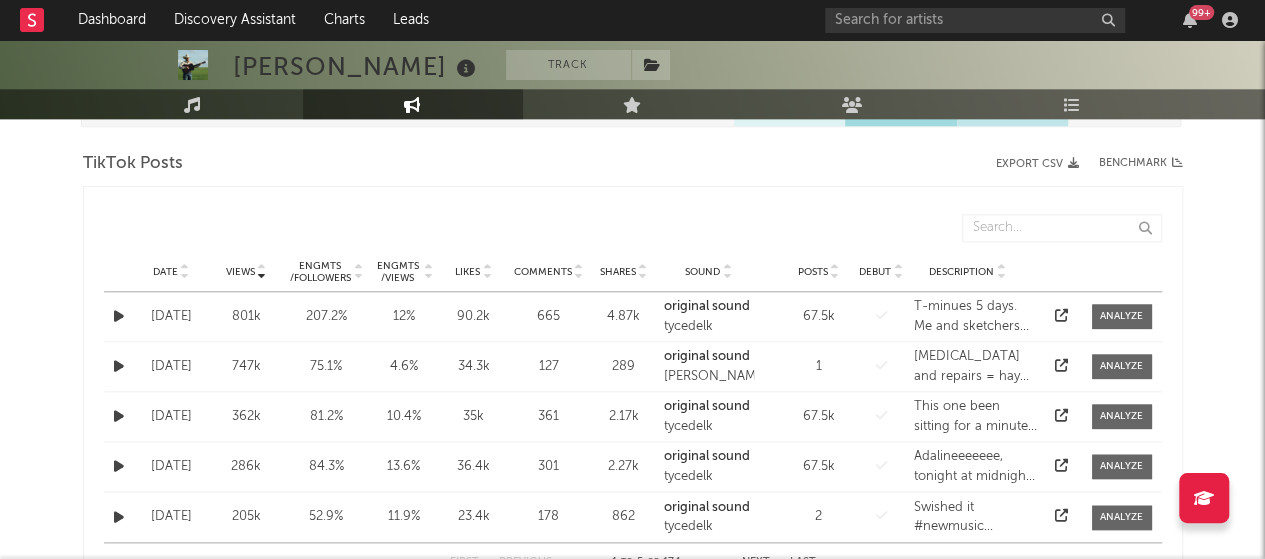 click at bounding box center [185, 276] 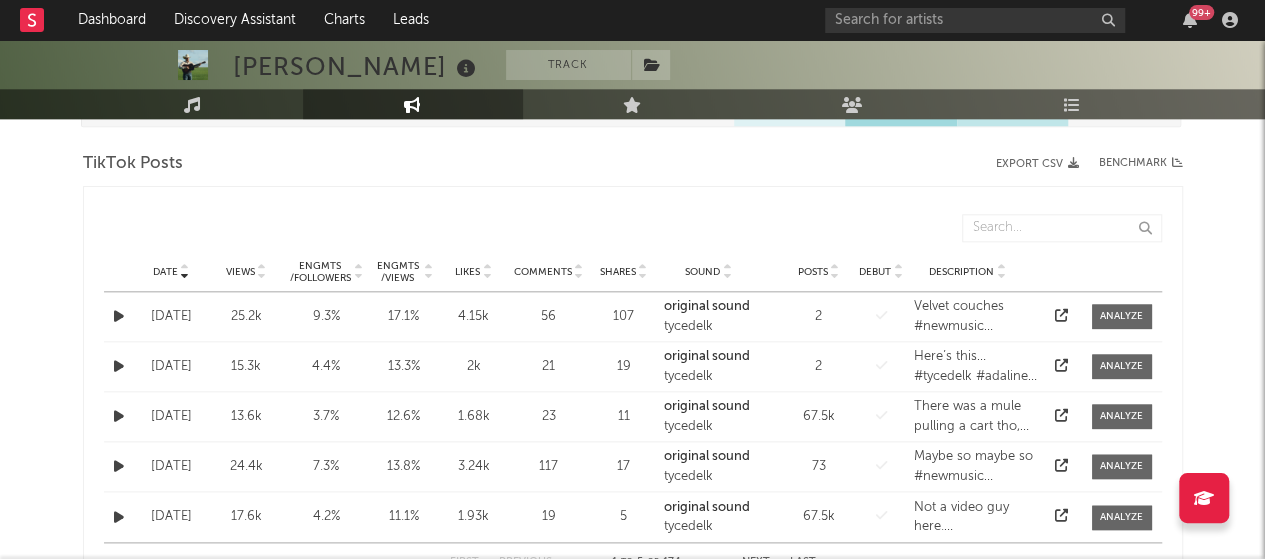 click at bounding box center (262, 276) 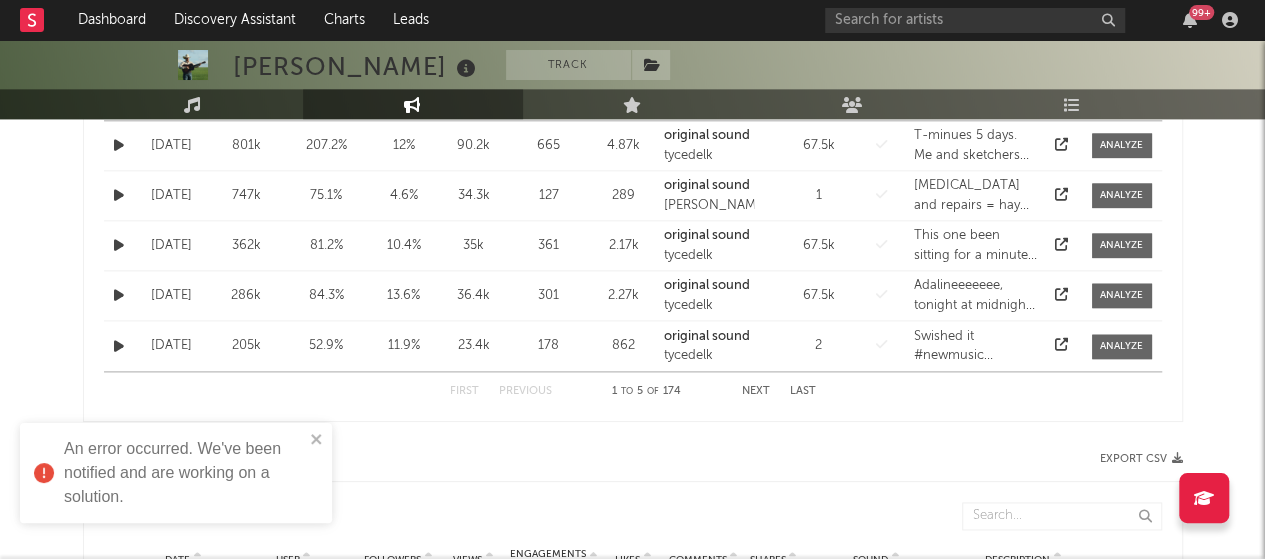 scroll, scrollTop: 1158, scrollLeft: 0, axis: vertical 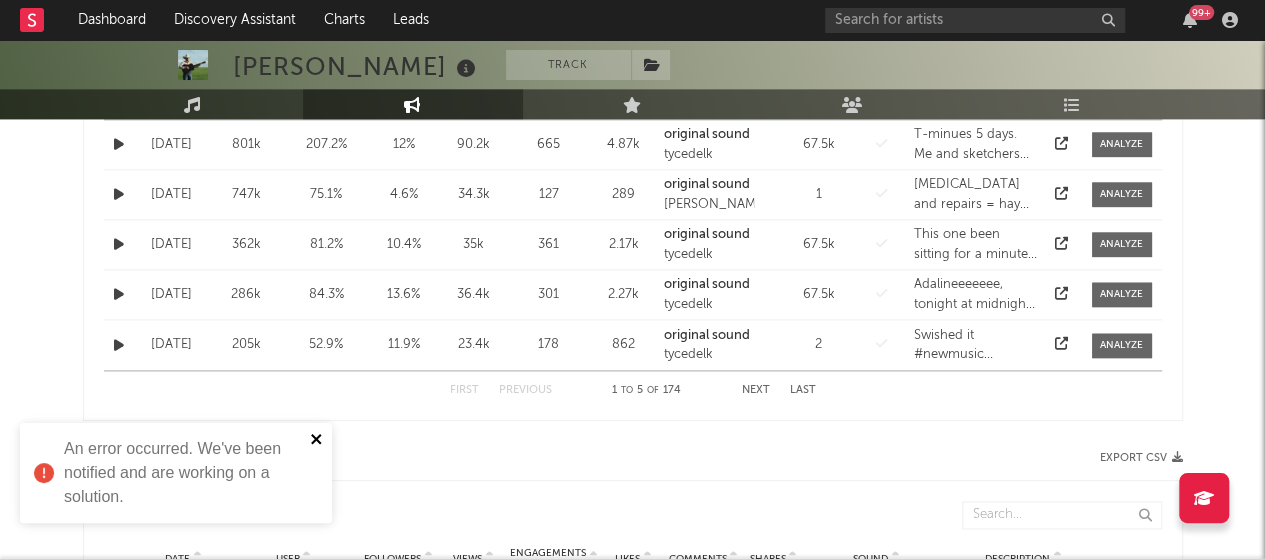 click 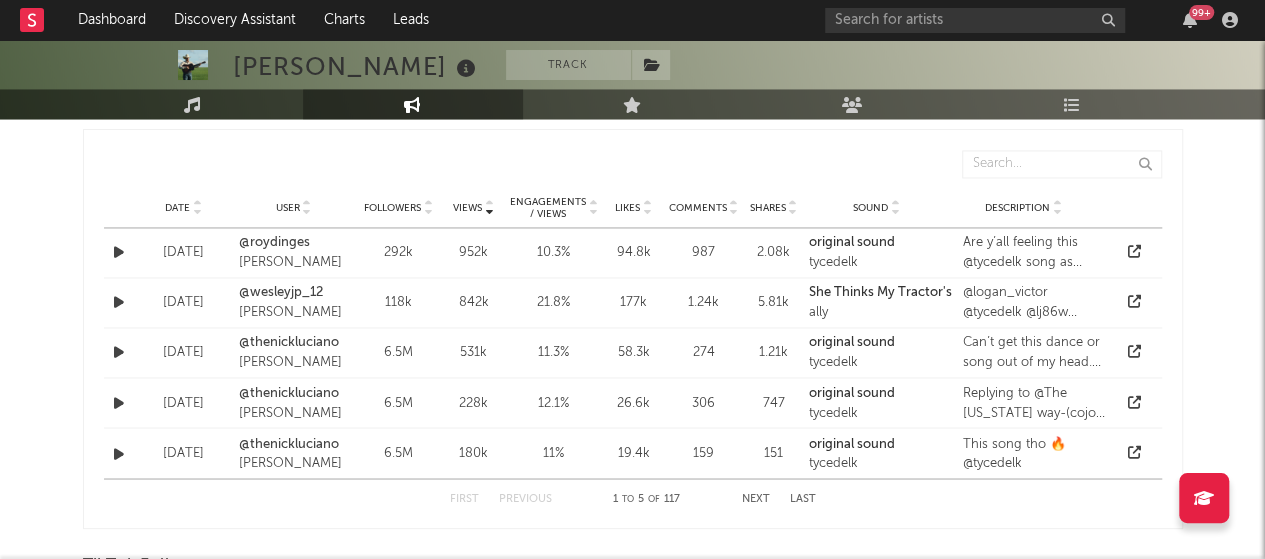 scroll, scrollTop: 1510, scrollLeft: 0, axis: vertical 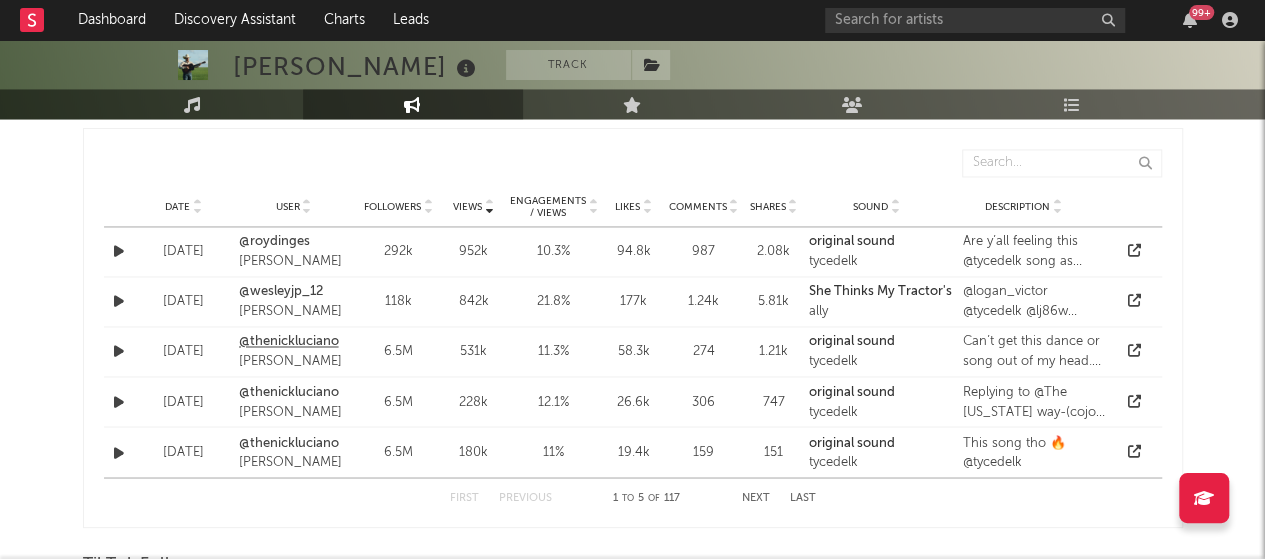 click on "@thenickluciano" at bounding box center [294, 342] 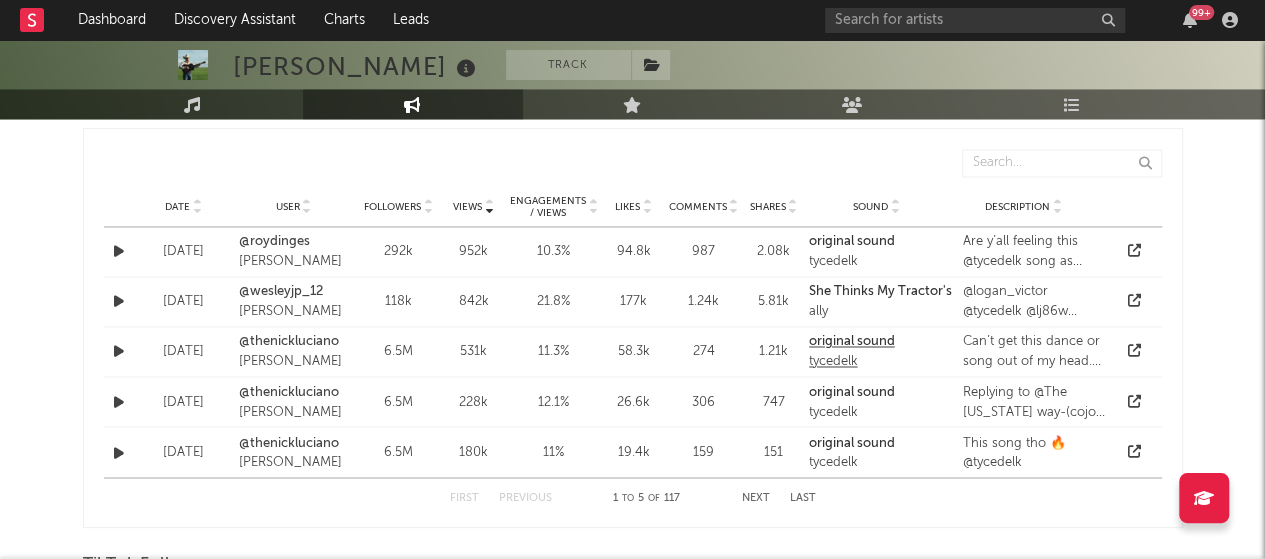 click on "tycedelk" at bounding box center [852, 362] 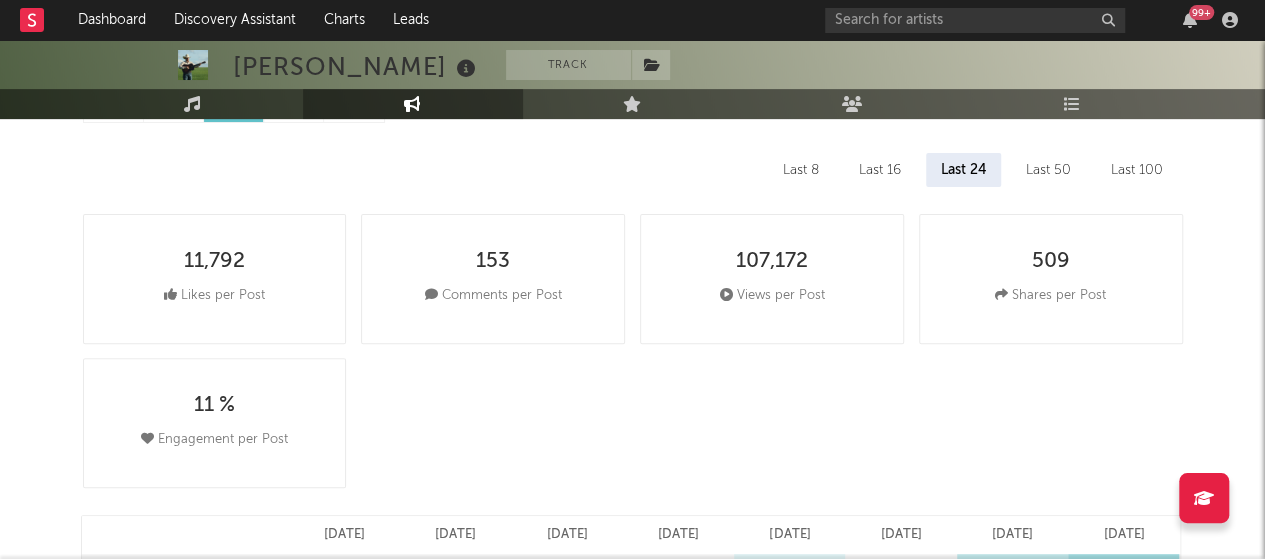 scroll, scrollTop: 10, scrollLeft: 0, axis: vertical 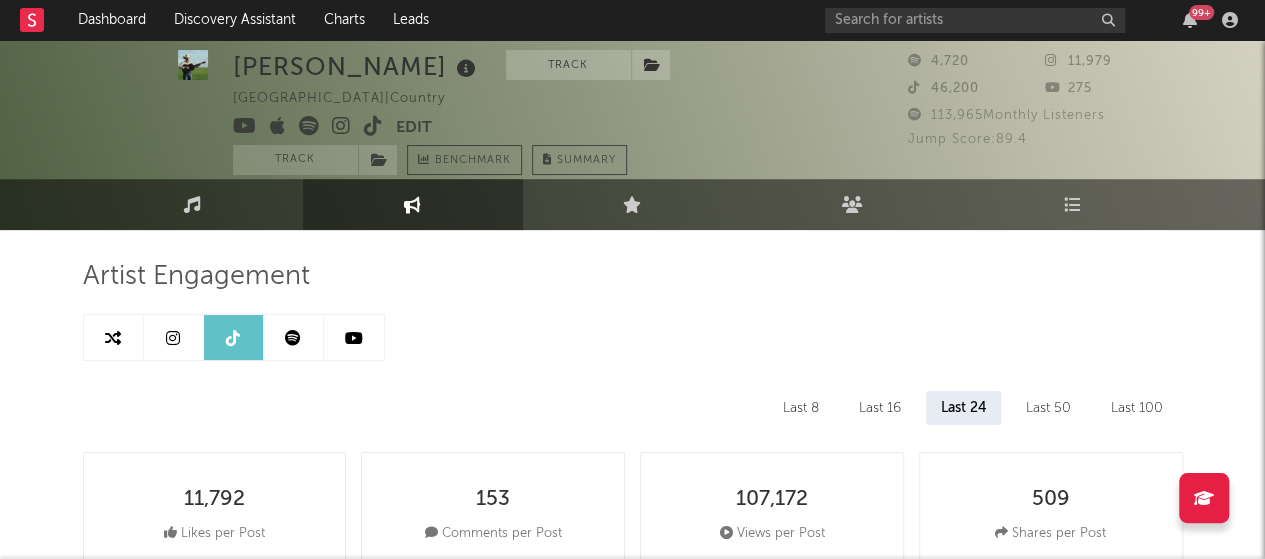 click at bounding box center [174, 337] 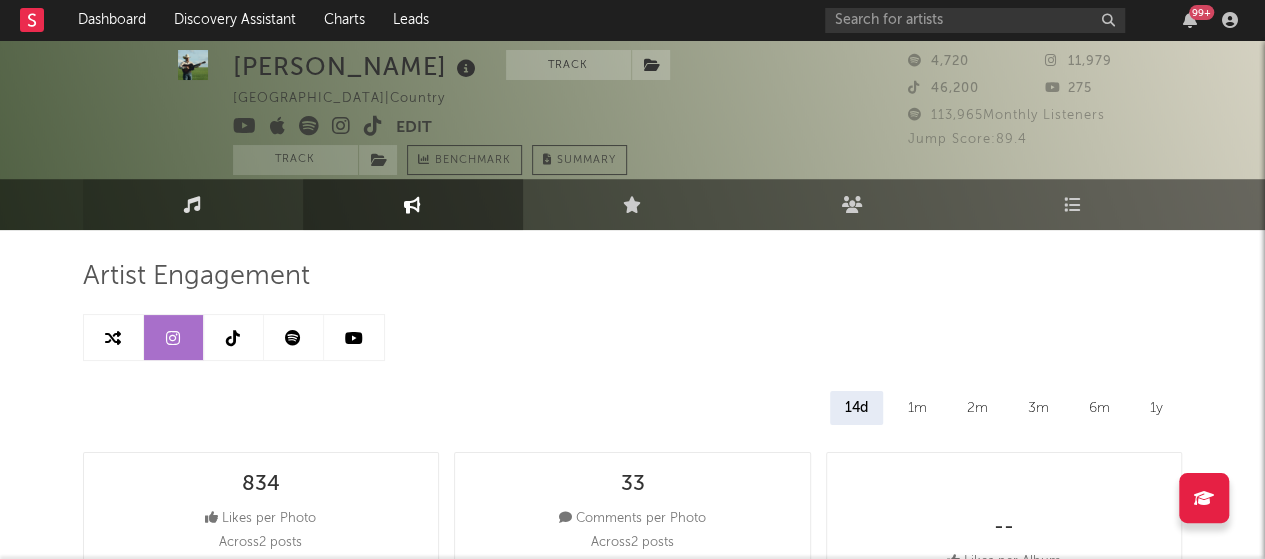click on "Music" at bounding box center (193, 204) 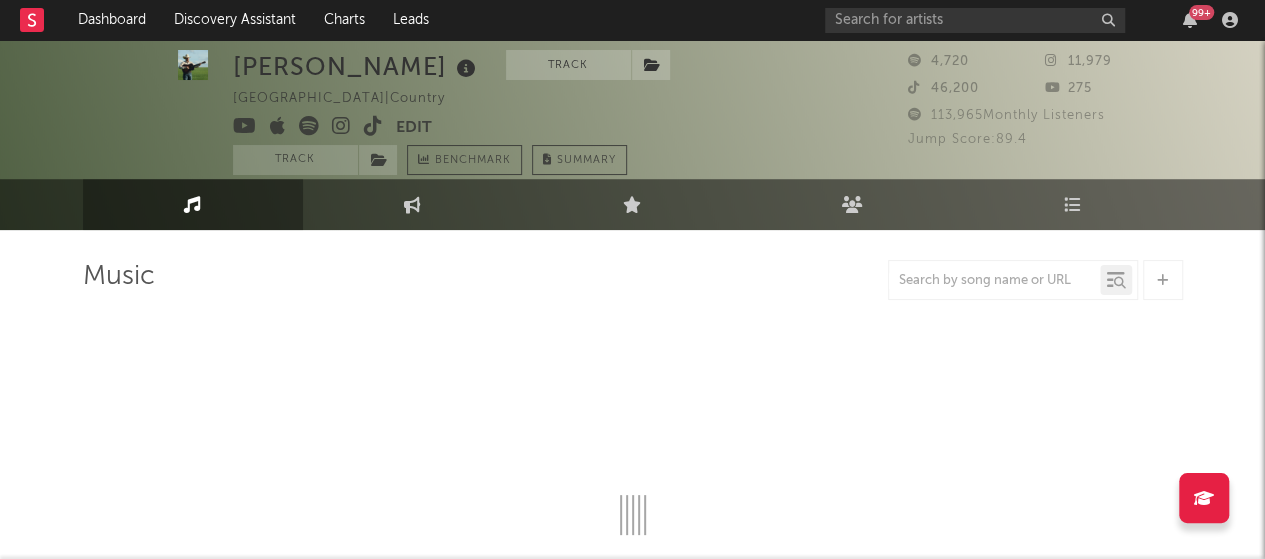 select on "1w" 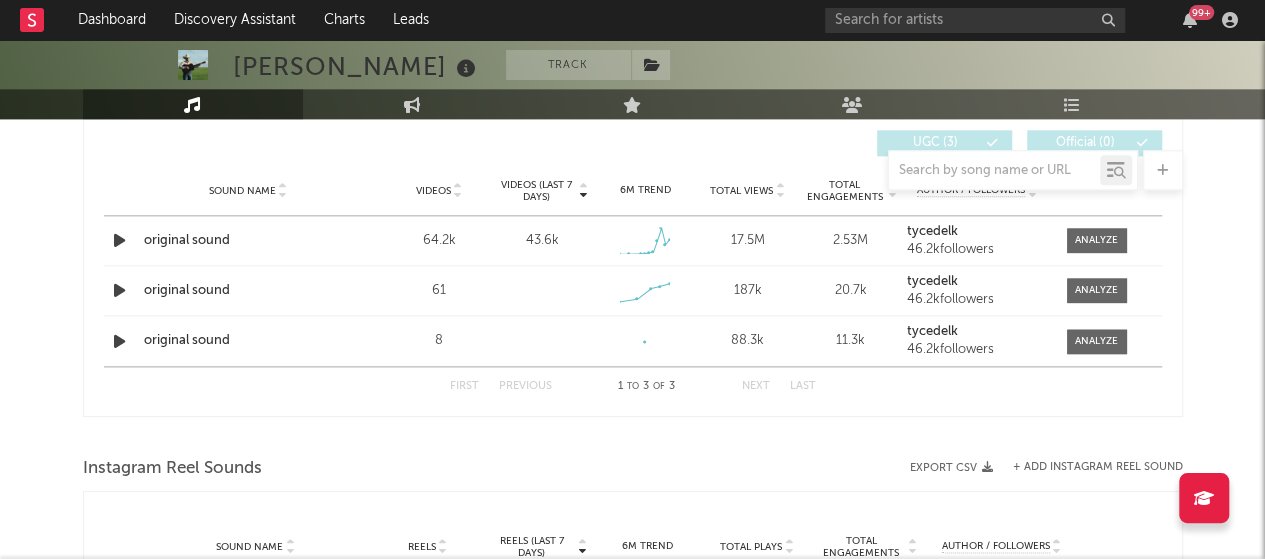 scroll, scrollTop: 1010, scrollLeft: 0, axis: vertical 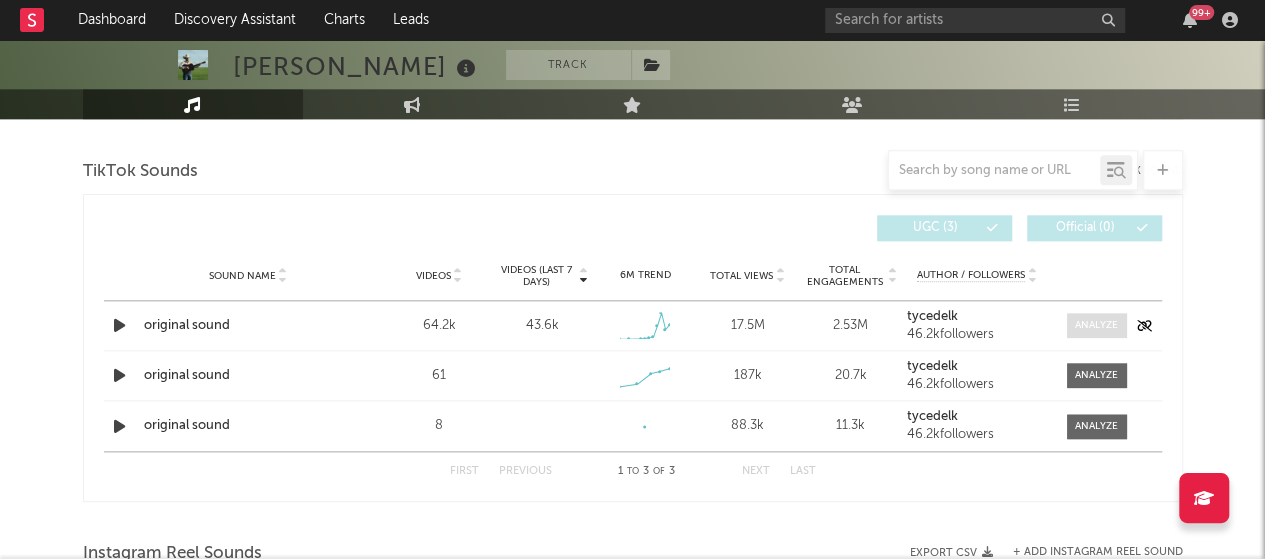 click at bounding box center (1096, 325) 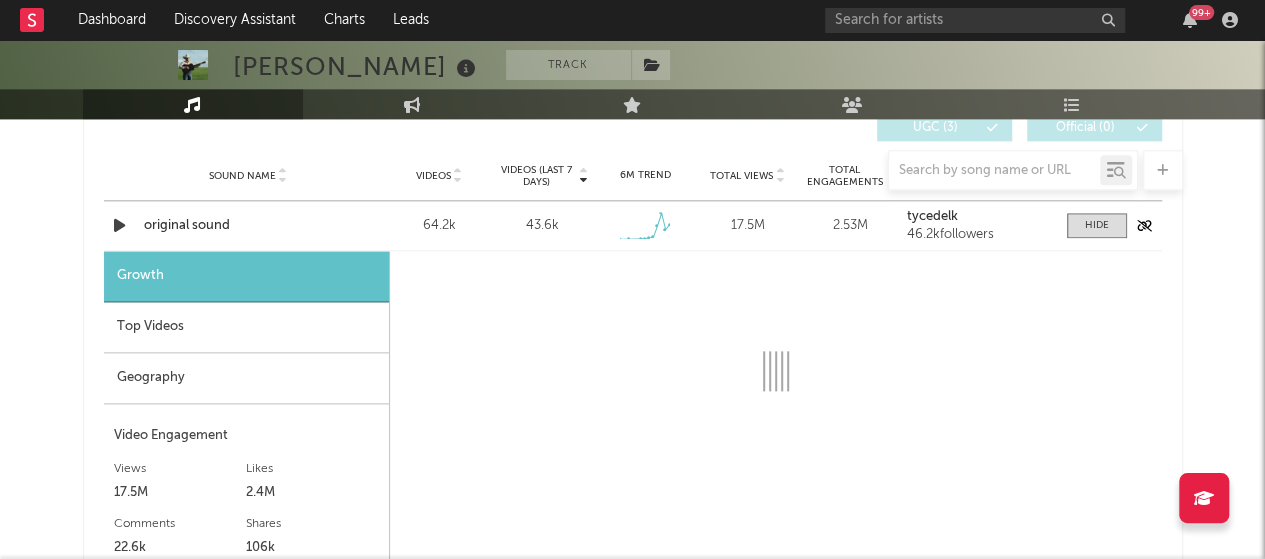 select on "1w" 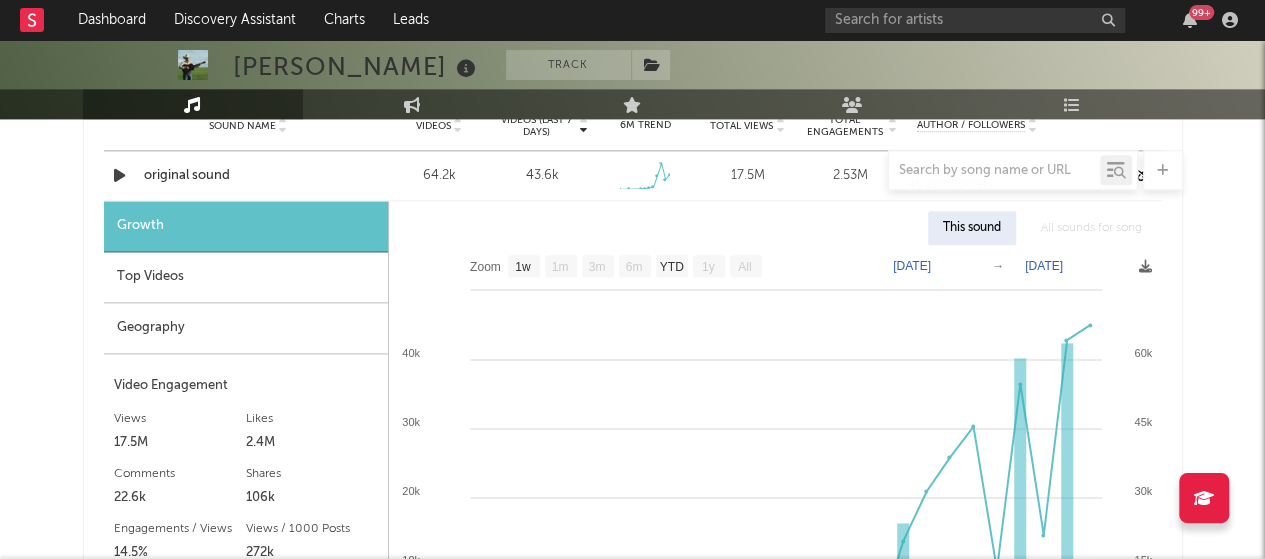 scroll, scrollTop: 1110, scrollLeft: 0, axis: vertical 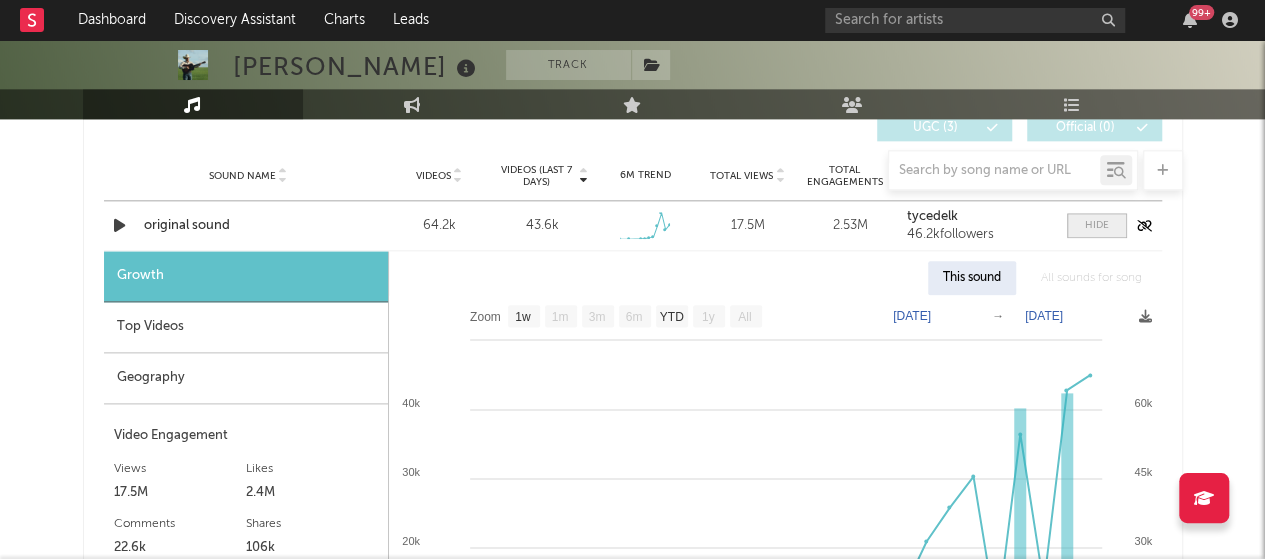 click at bounding box center (1097, 225) 